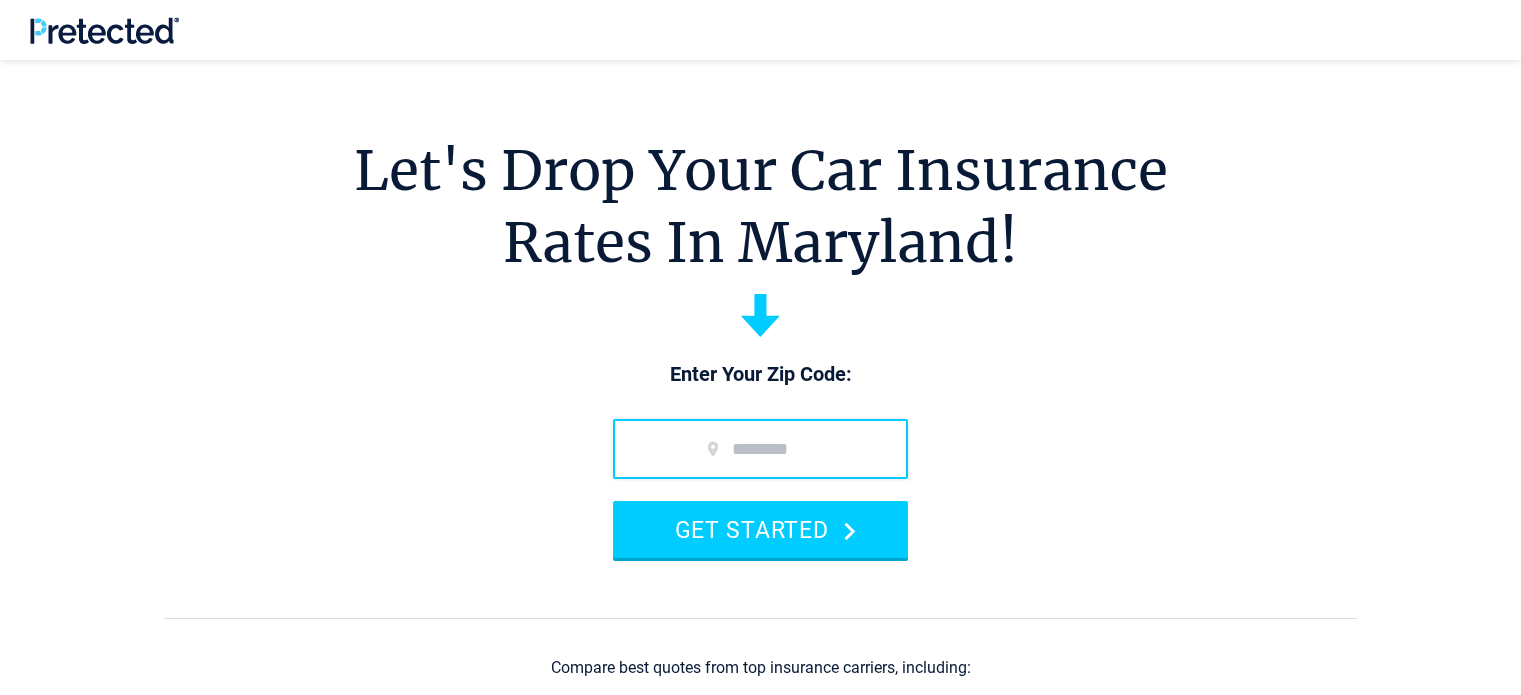 scroll, scrollTop: 200, scrollLeft: 0, axis: vertical 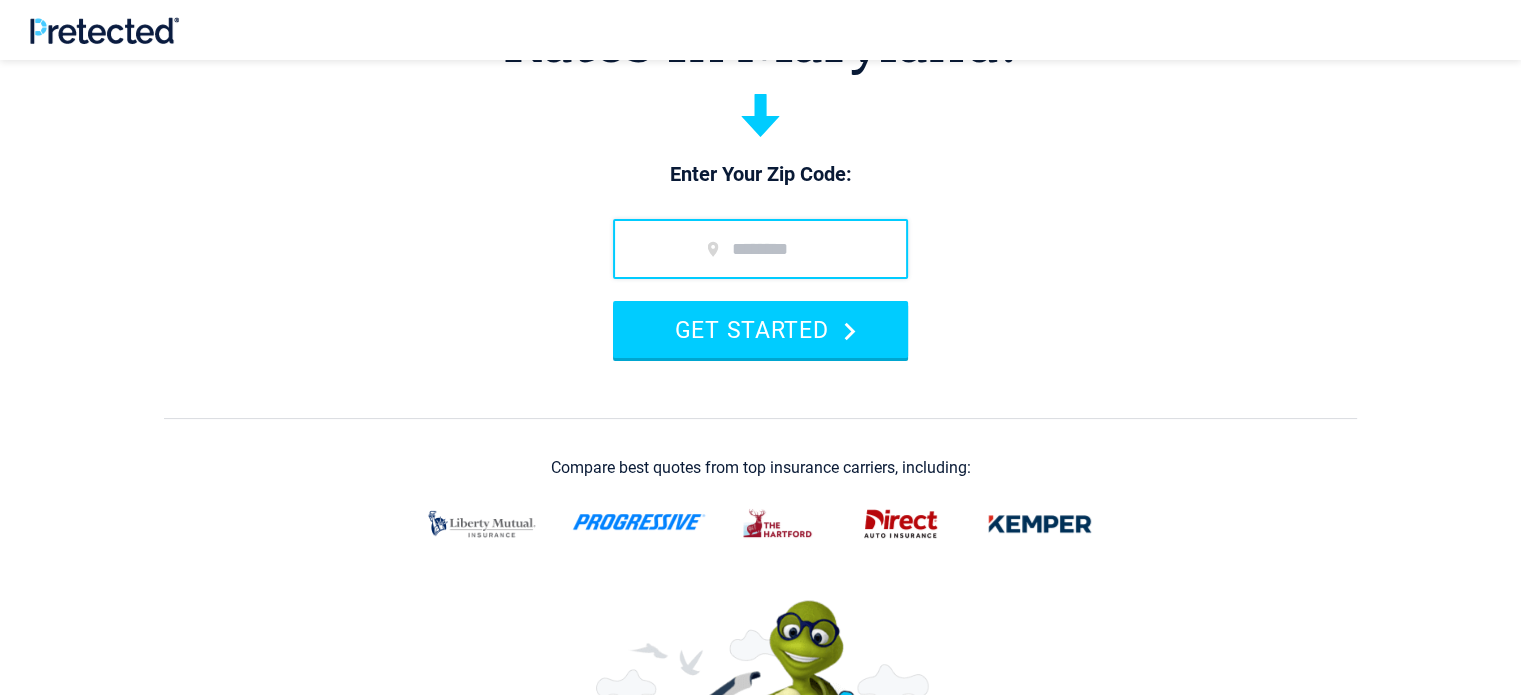 click at bounding box center (760, 249) 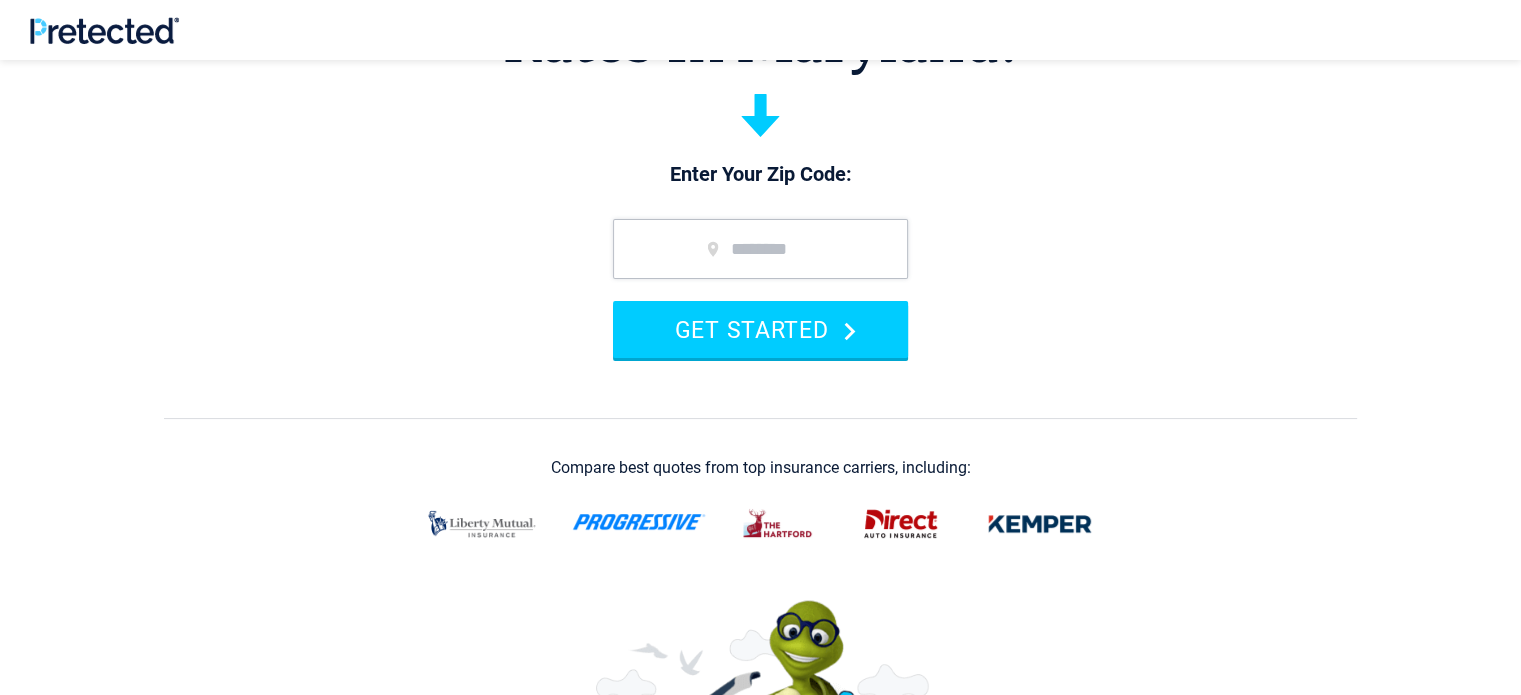 type on "*****" 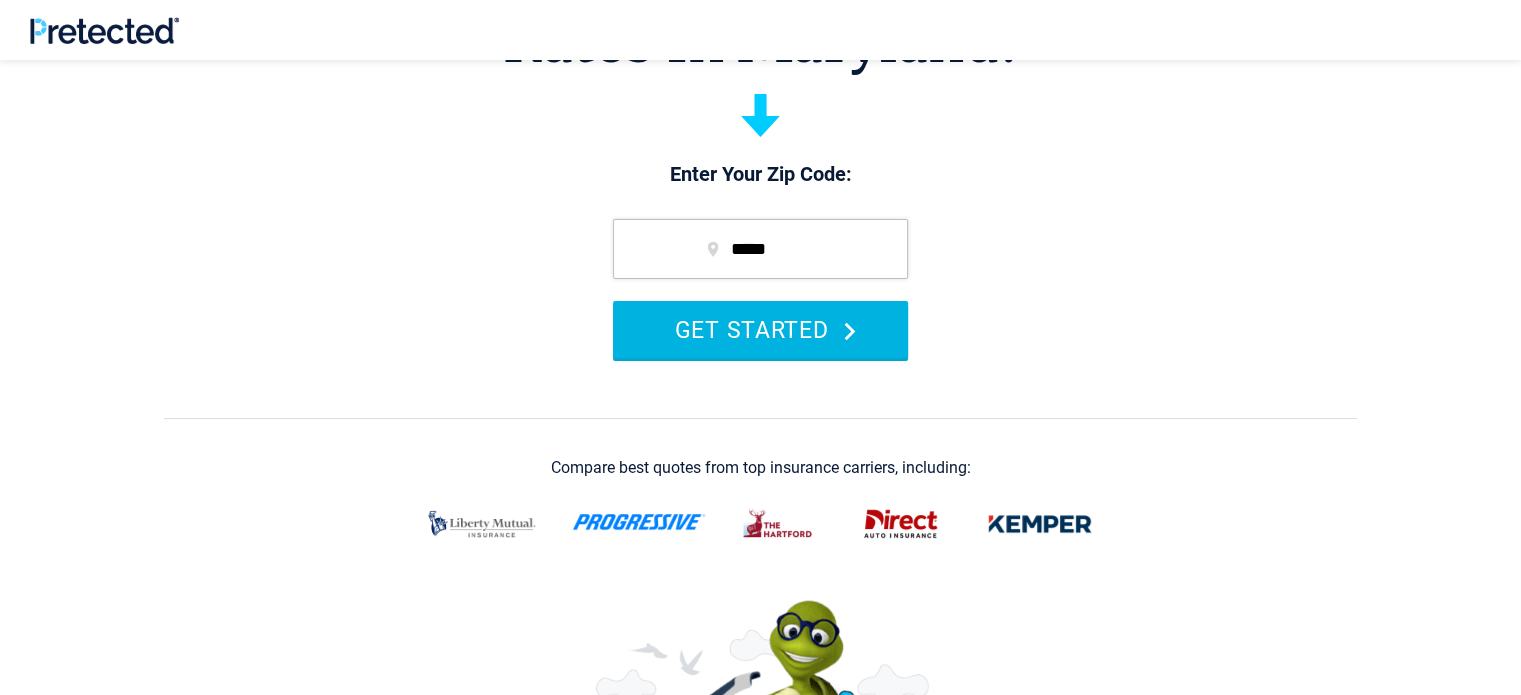click on "GET STARTED" at bounding box center (760, 329) 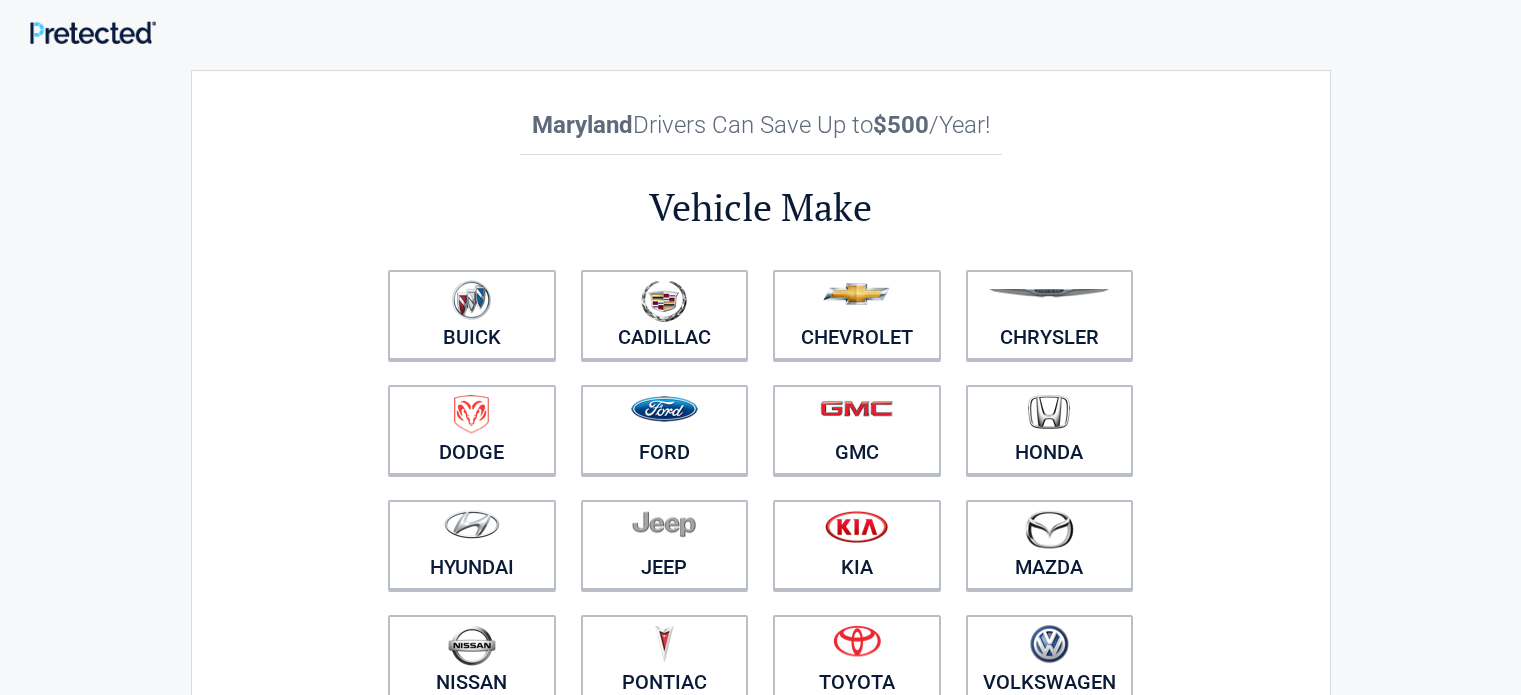 scroll, scrollTop: 0, scrollLeft: 0, axis: both 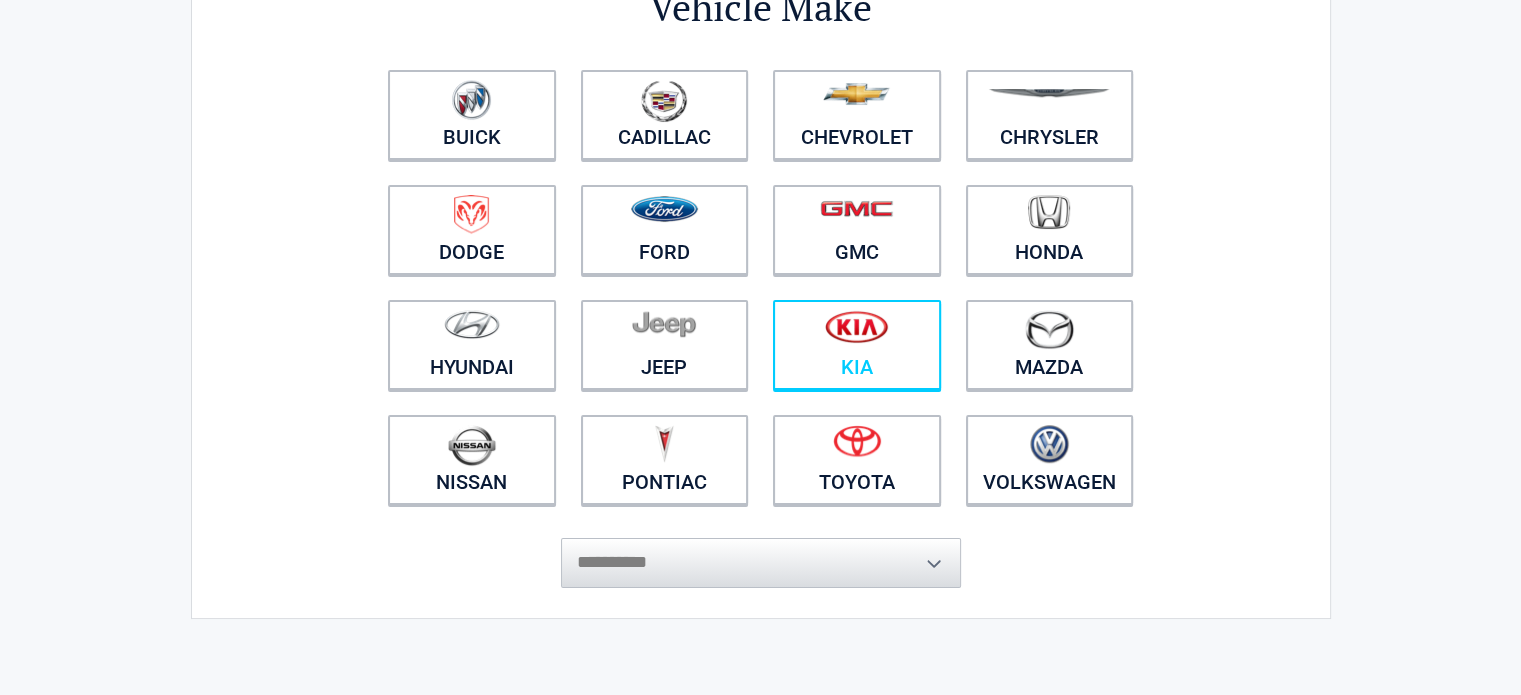 click at bounding box center (857, 332) 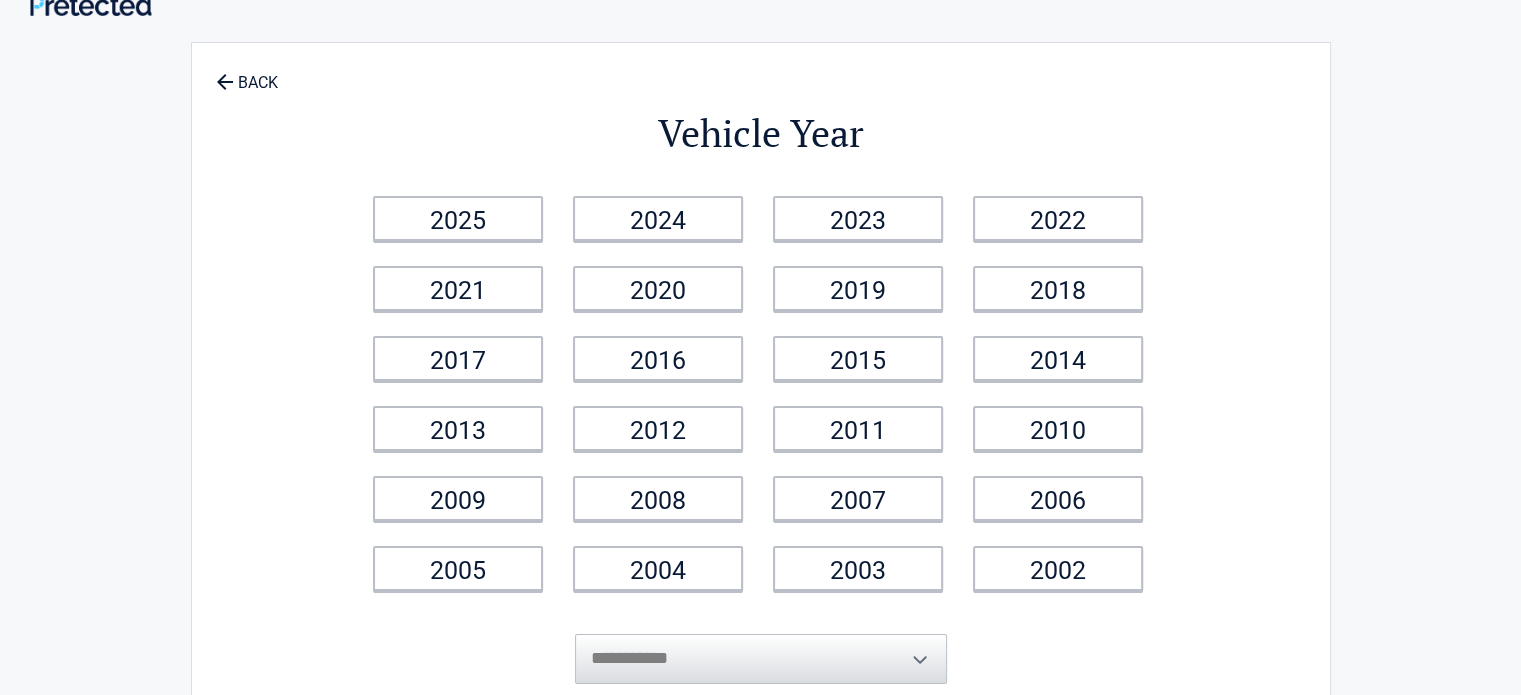 scroll, scrollTop: 0, scrollLeft: 0, axis: both 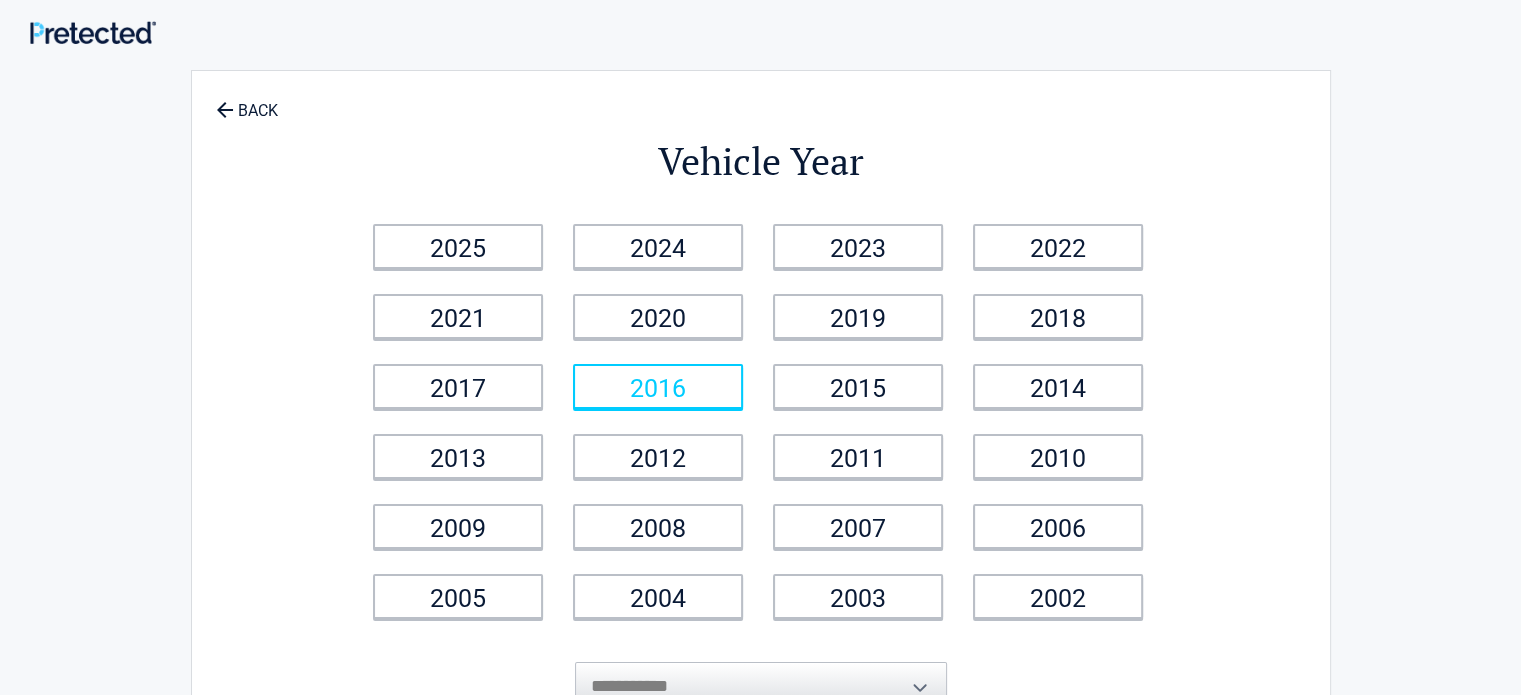 click on "2016" at bounding box center (658, 386) 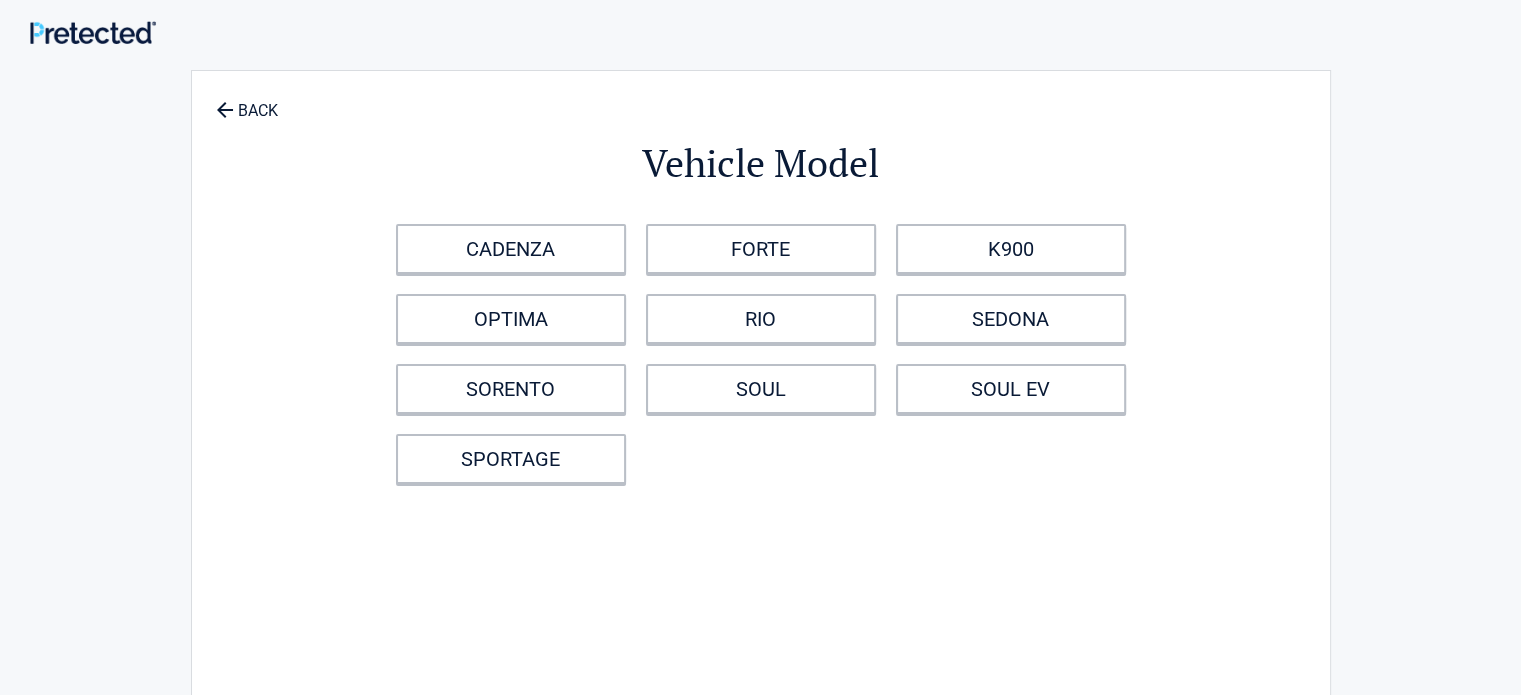 click on "SOUL" at bounding box center [761, 389] 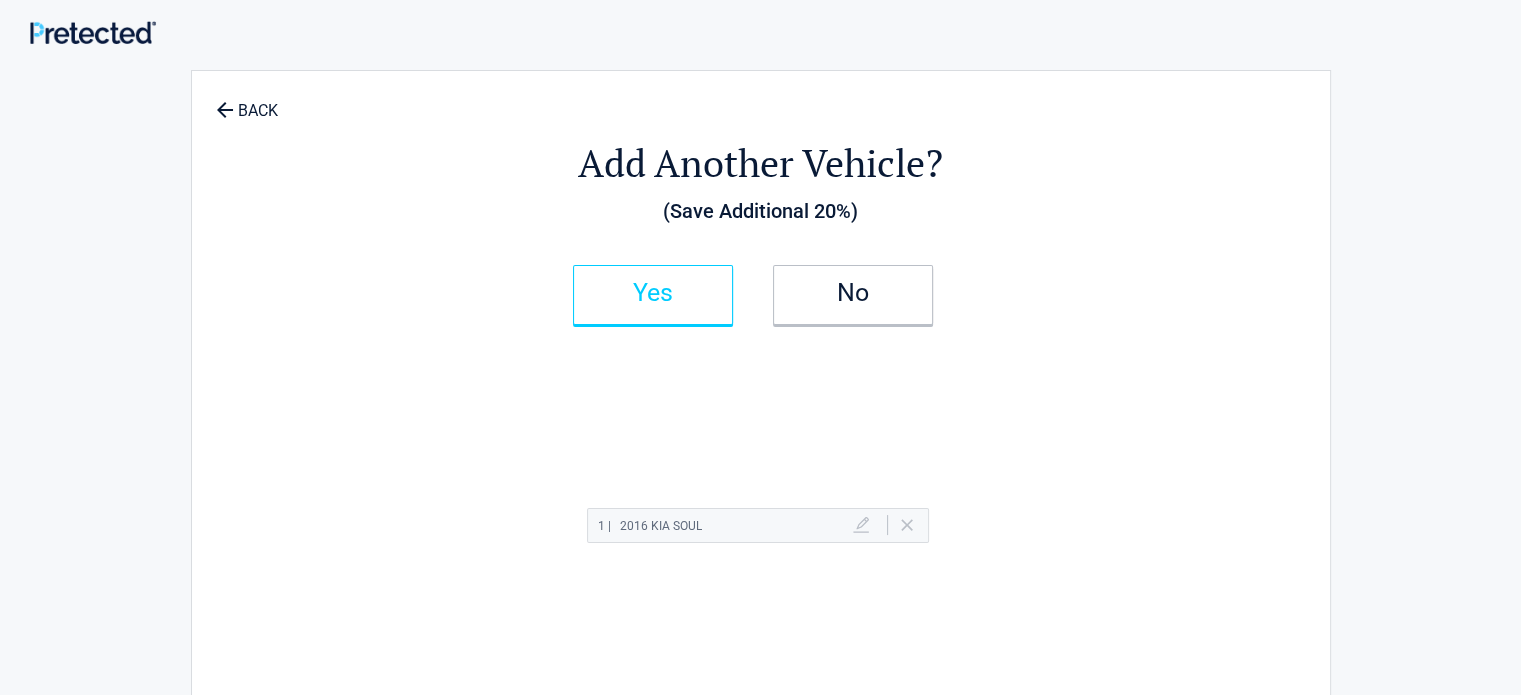 click on "Yes" at bounding box center [653, 295] 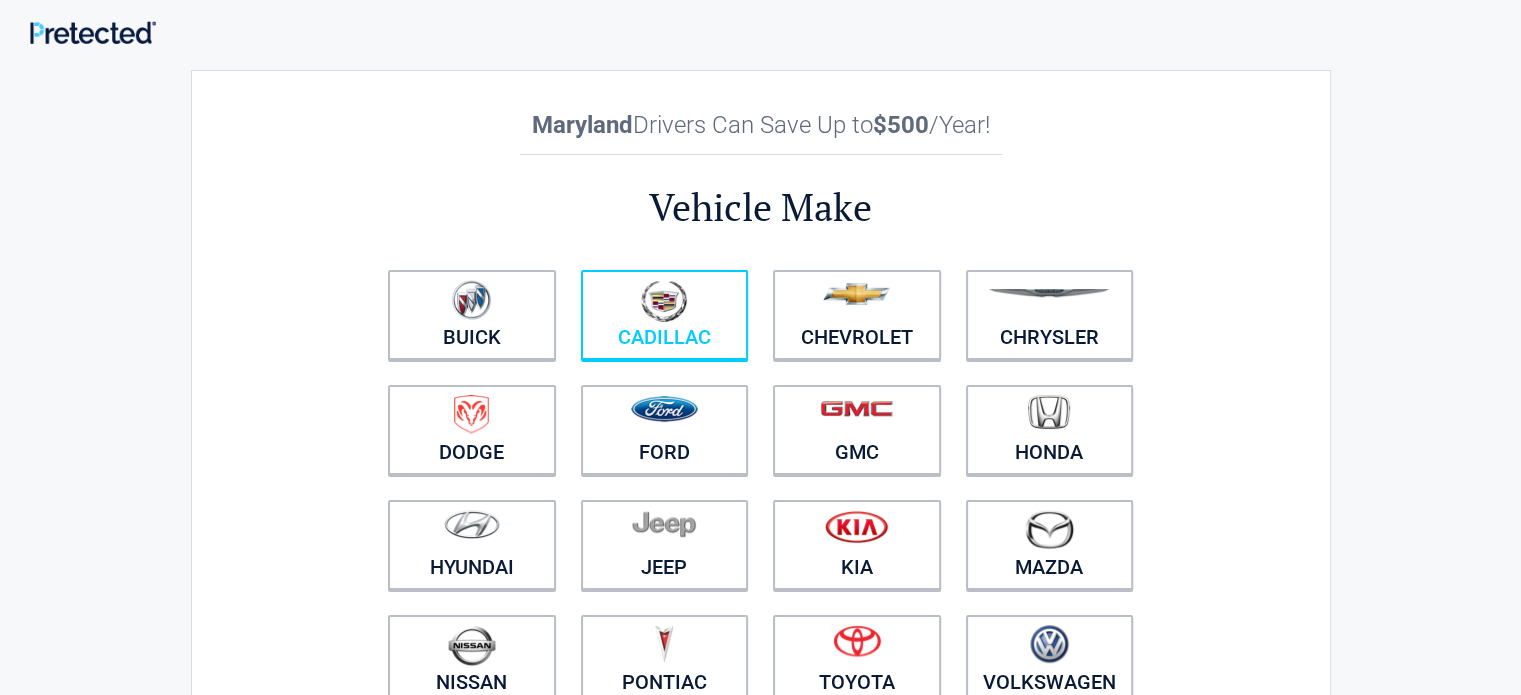 click at bounding box center (665, 302) 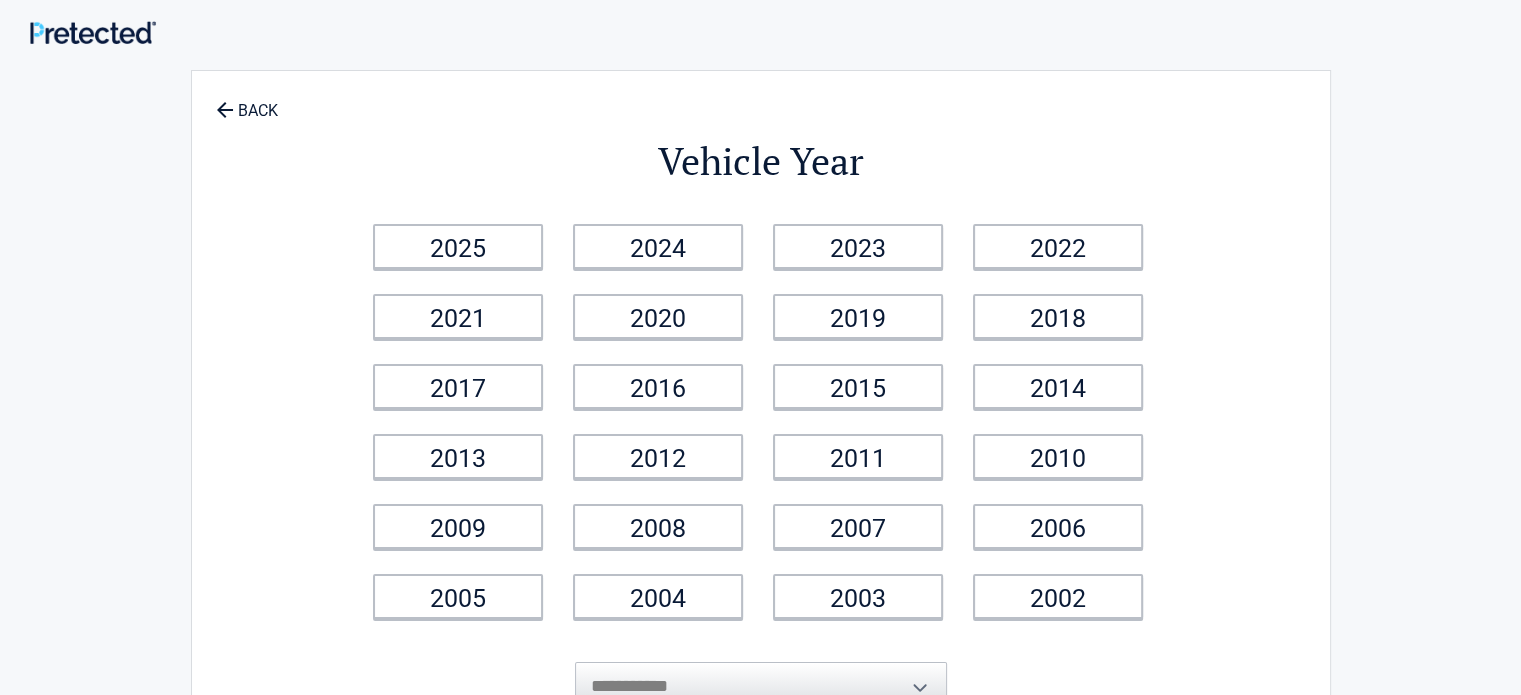 click on "2020" at bounding box center [658, 316] 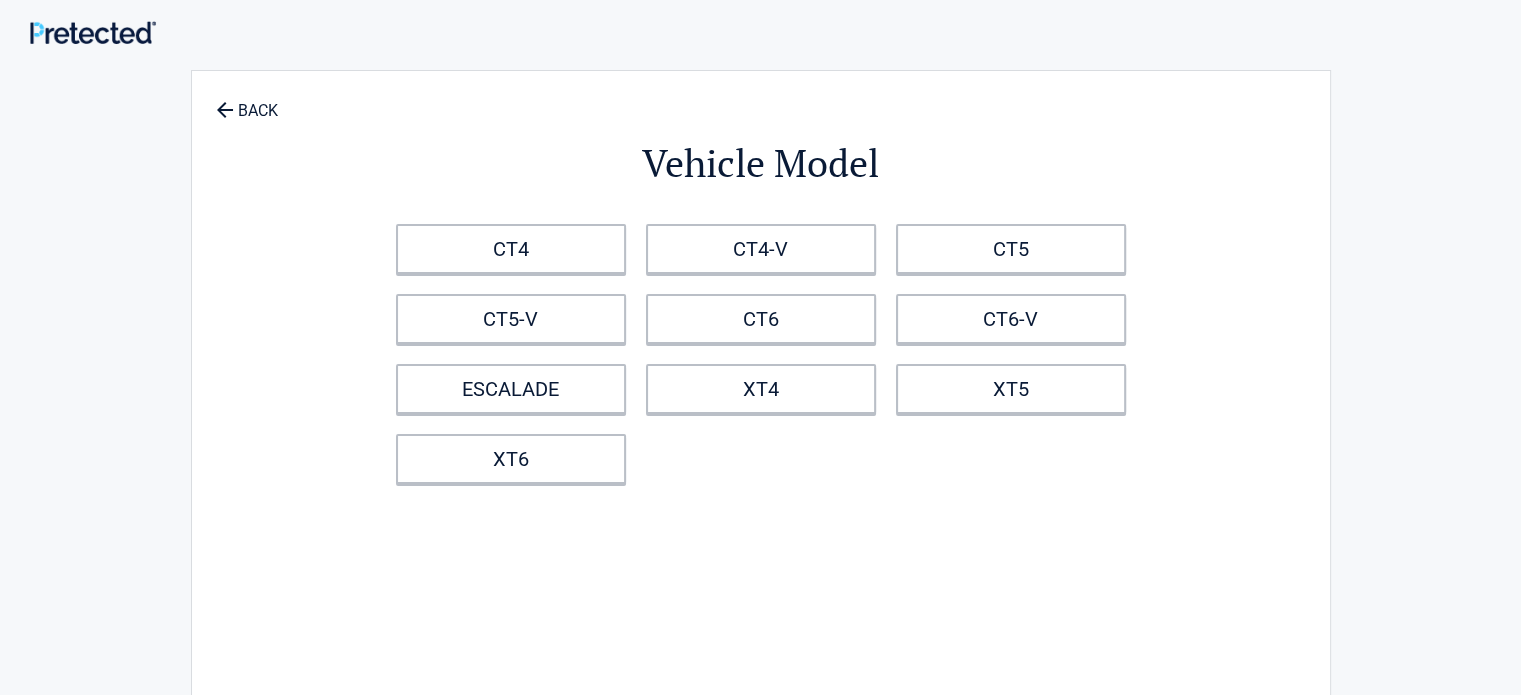 click on "CT6" at bounding box center (761, 319) 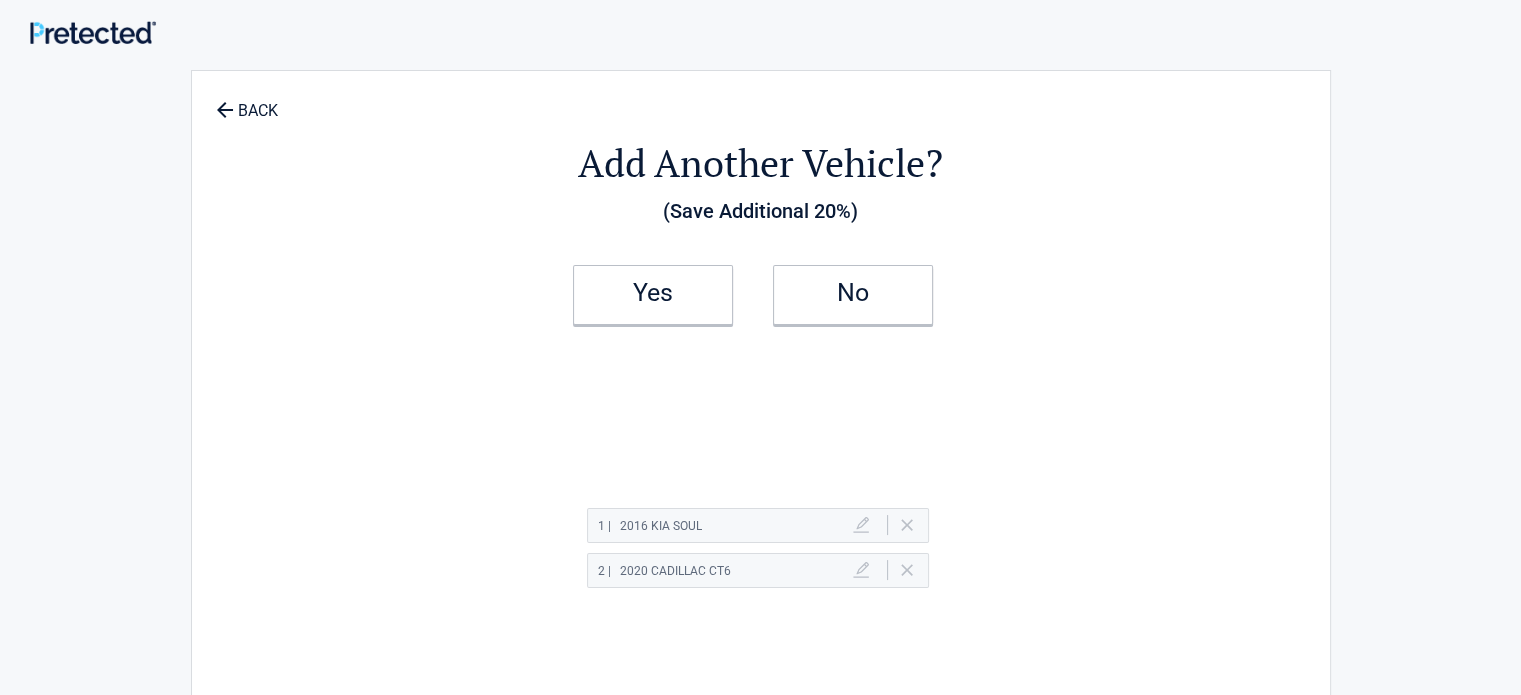 click on "No" at bounding box center (861, 295) 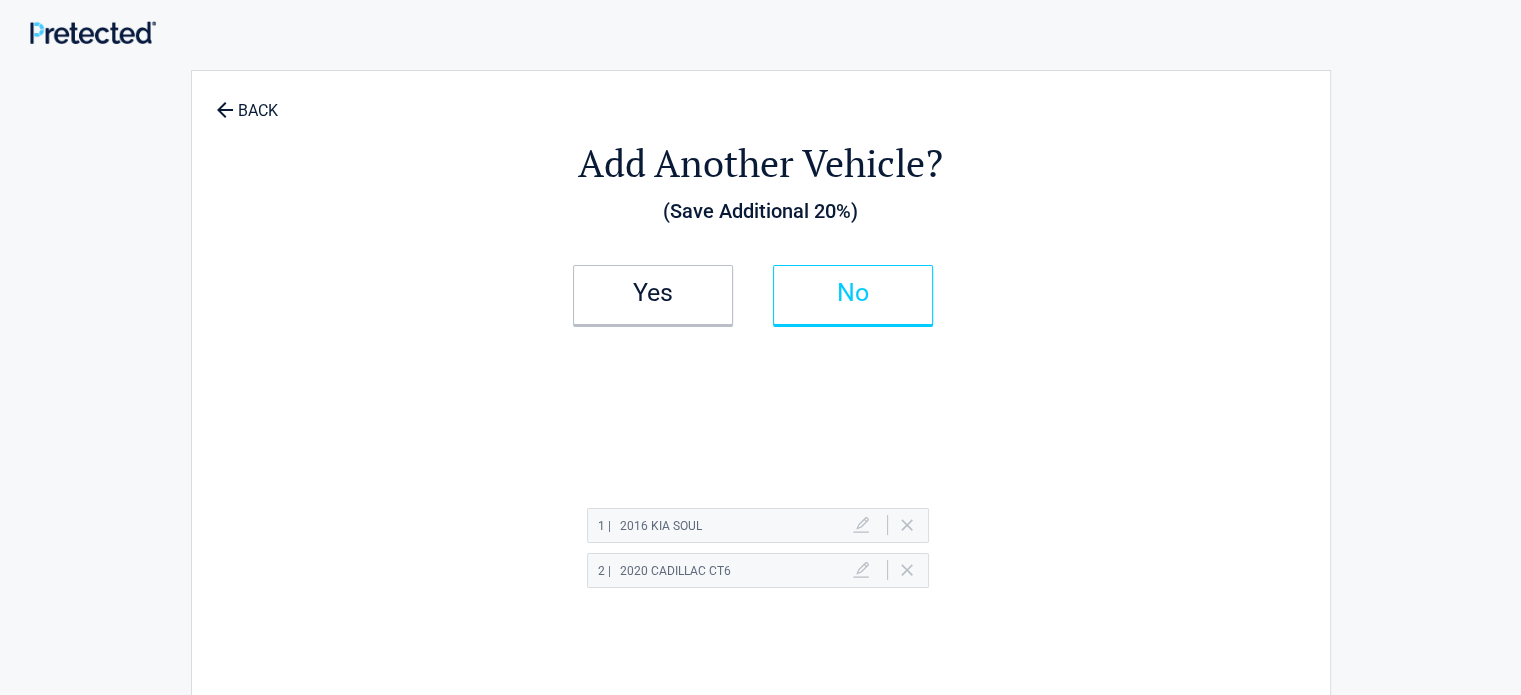 click on "No" at bounding box center (853, 295) 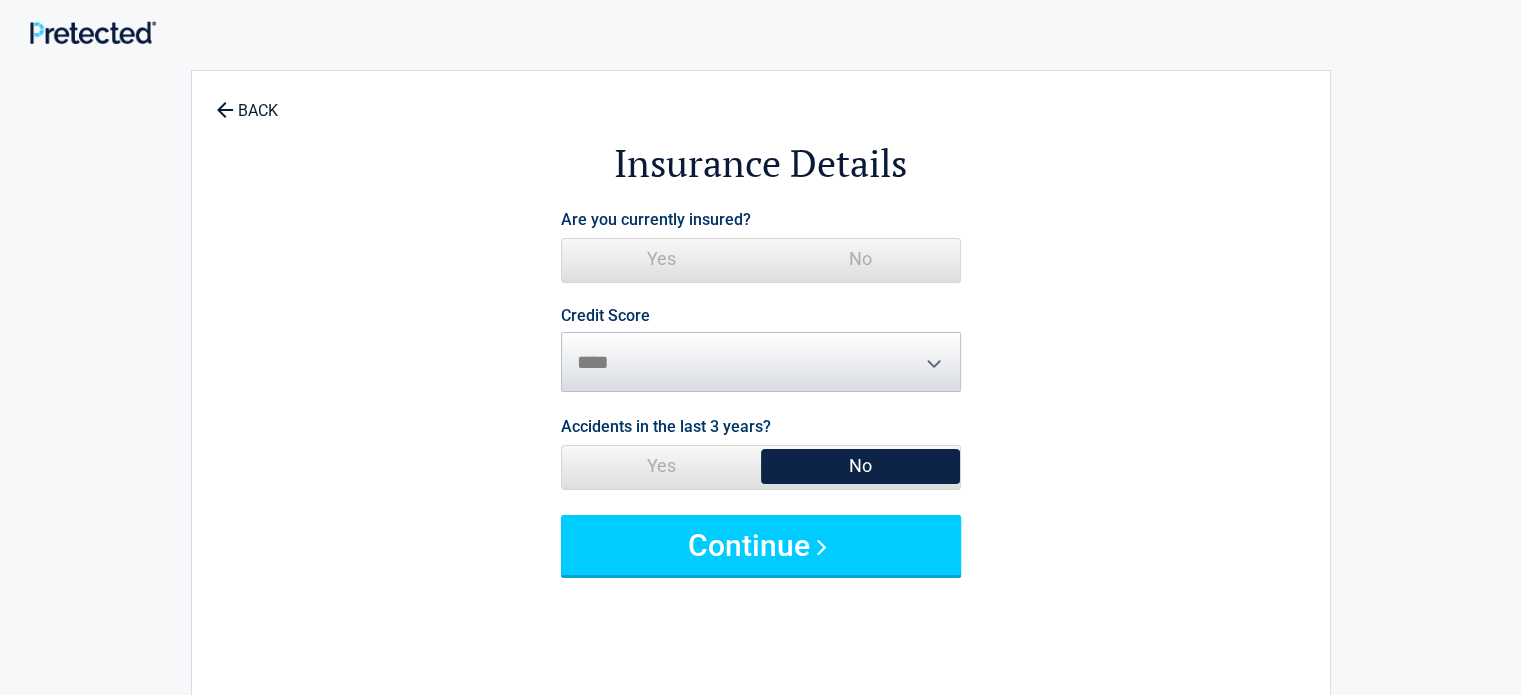 click on "No" at bounding box center [860, 259] 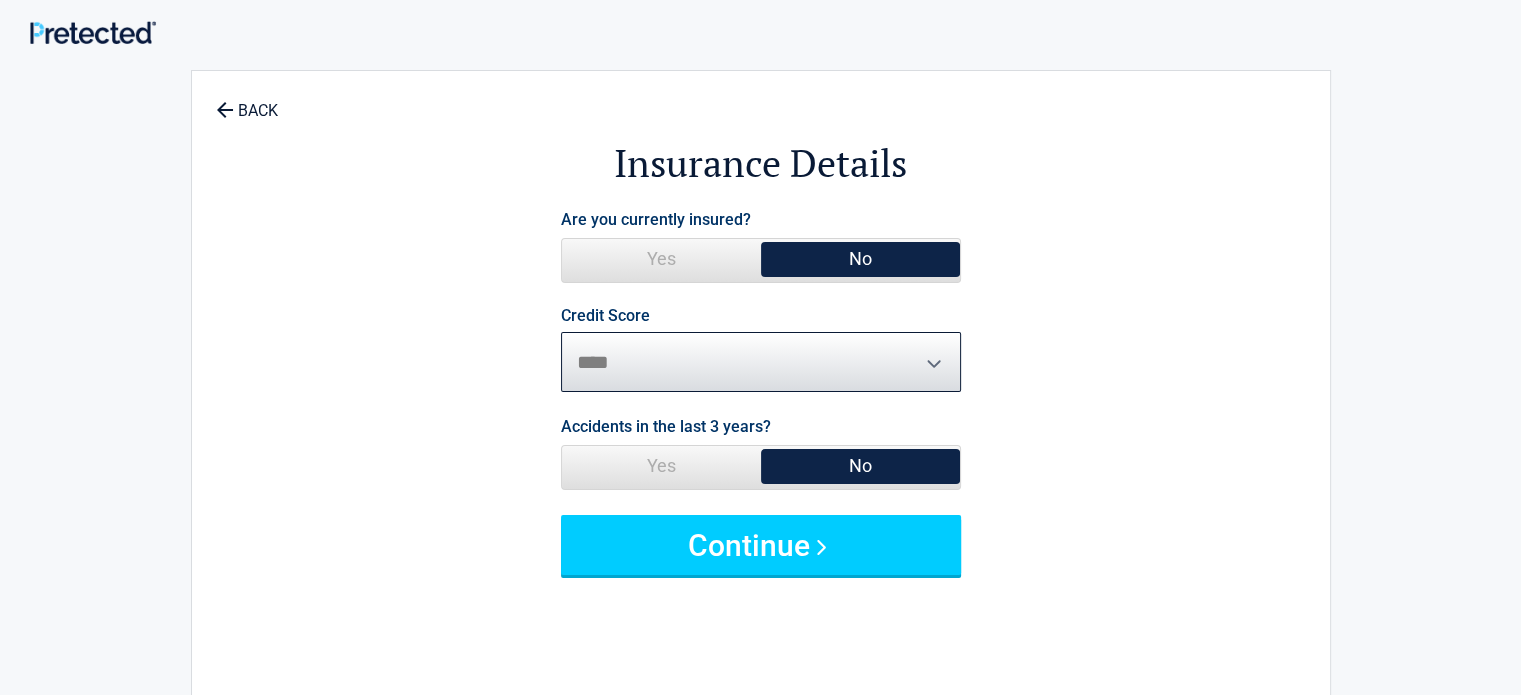 click on "*********
****
*******
****" at bounding box center (761, 362) 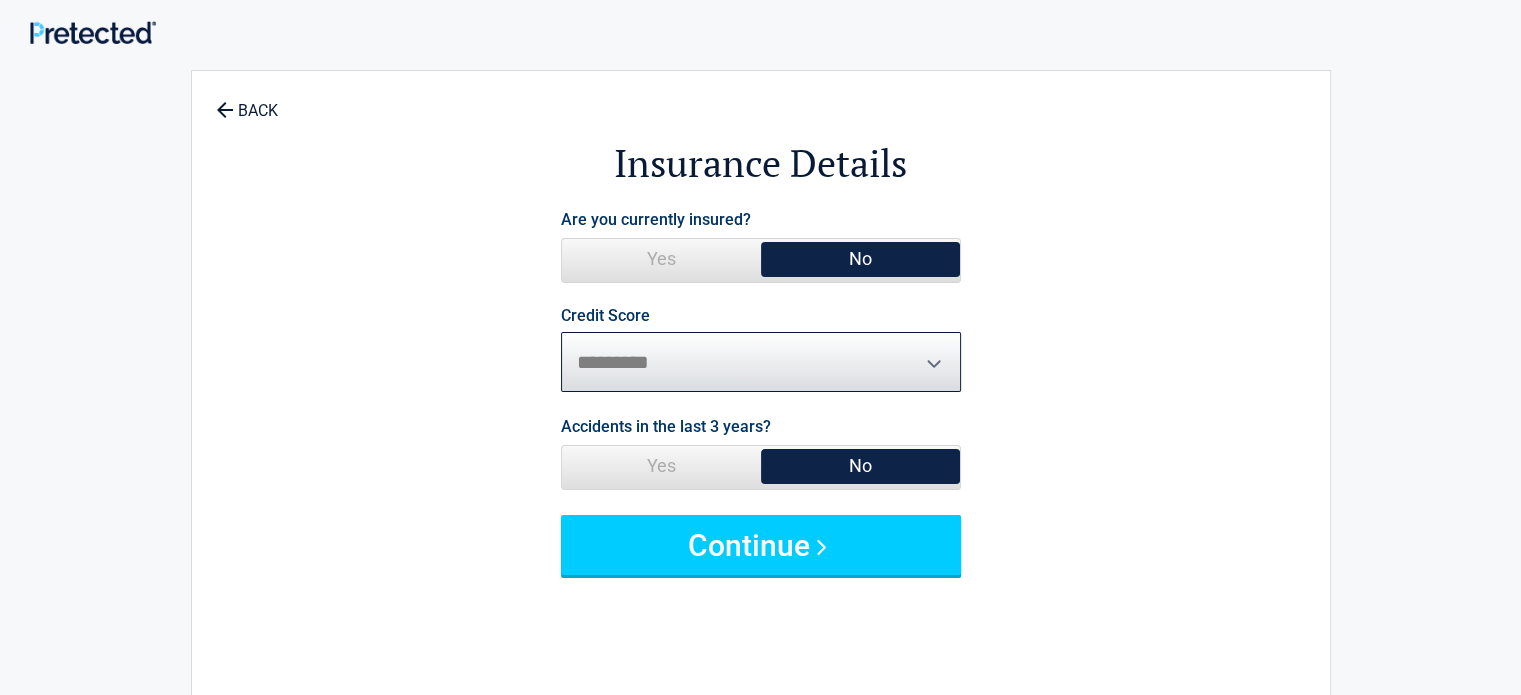 click on "*********
****
*******
****" at bounding box center (761, 362) 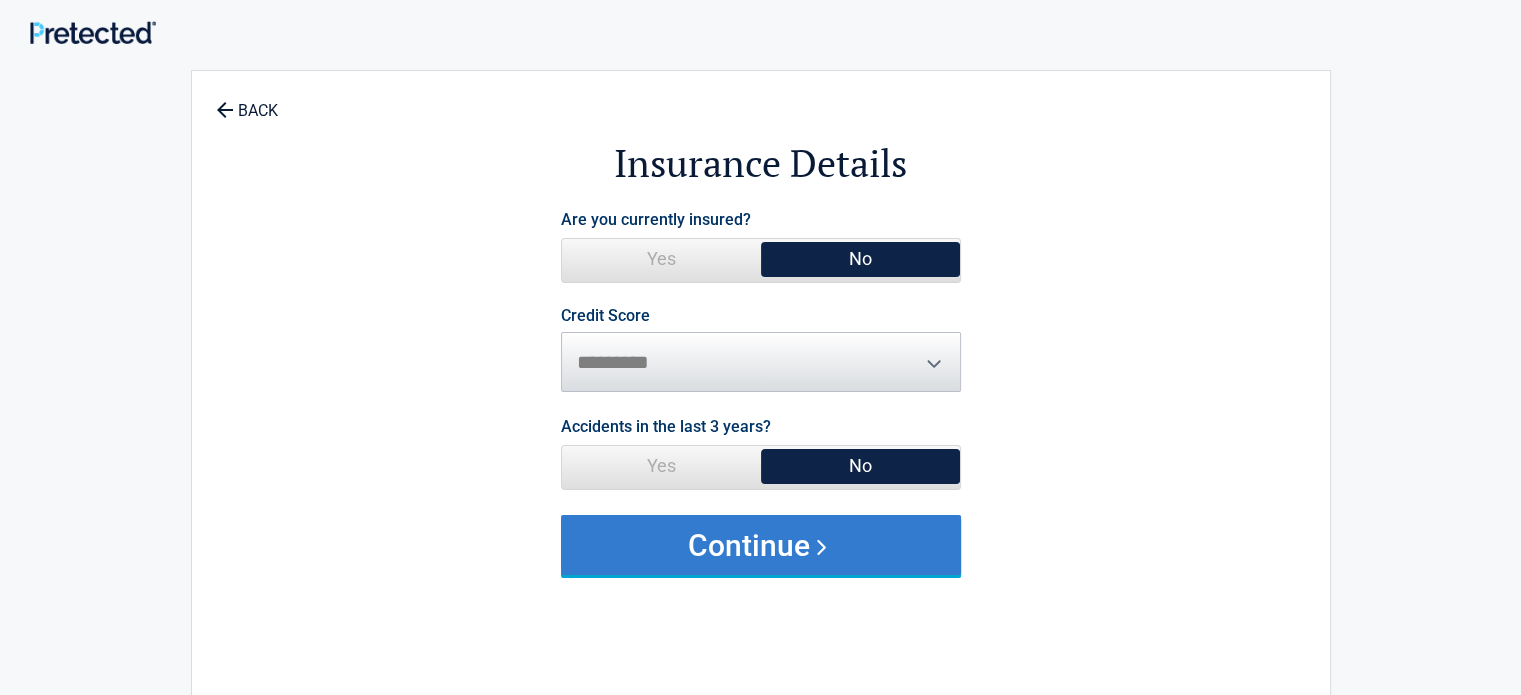 click on "Continue" at bounding box center (761, 545) 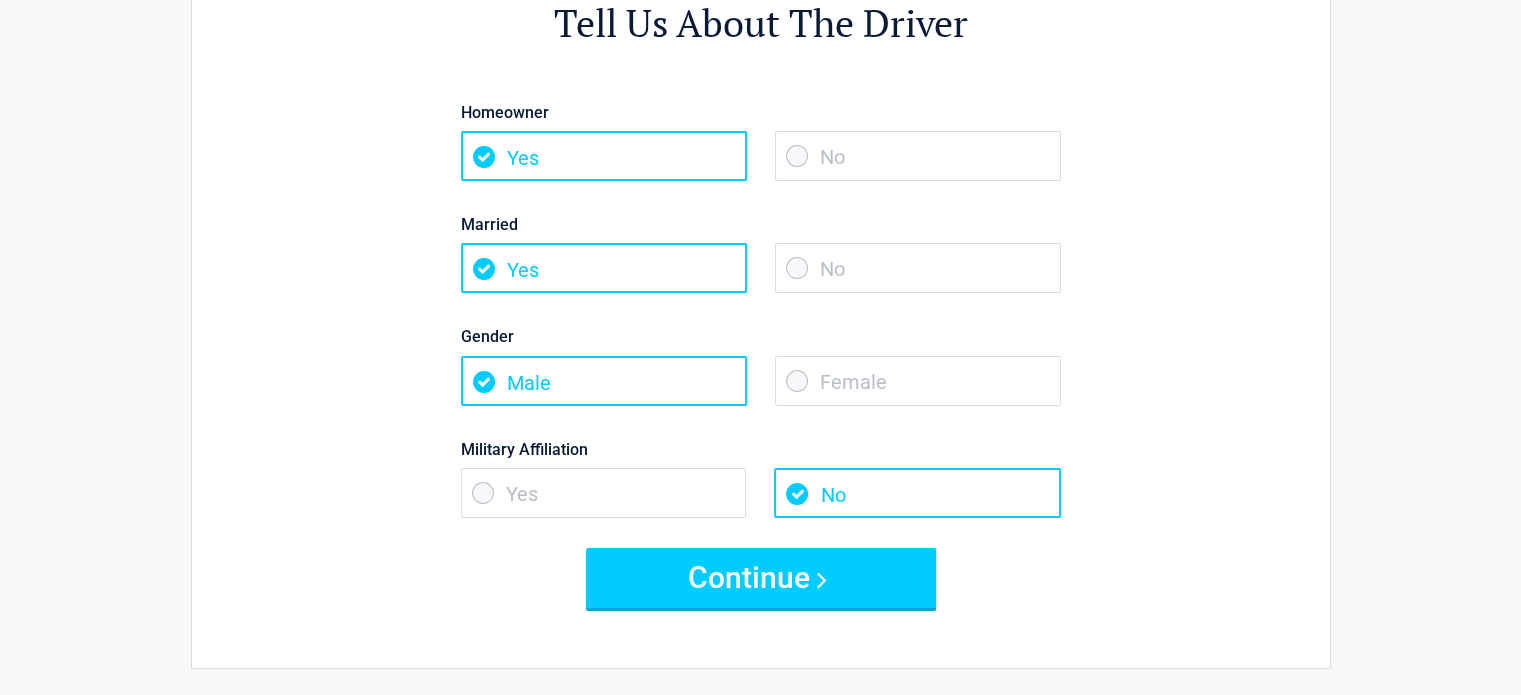 scroll, scrollTop: 200, scrollLeft: 0, axis: vertical 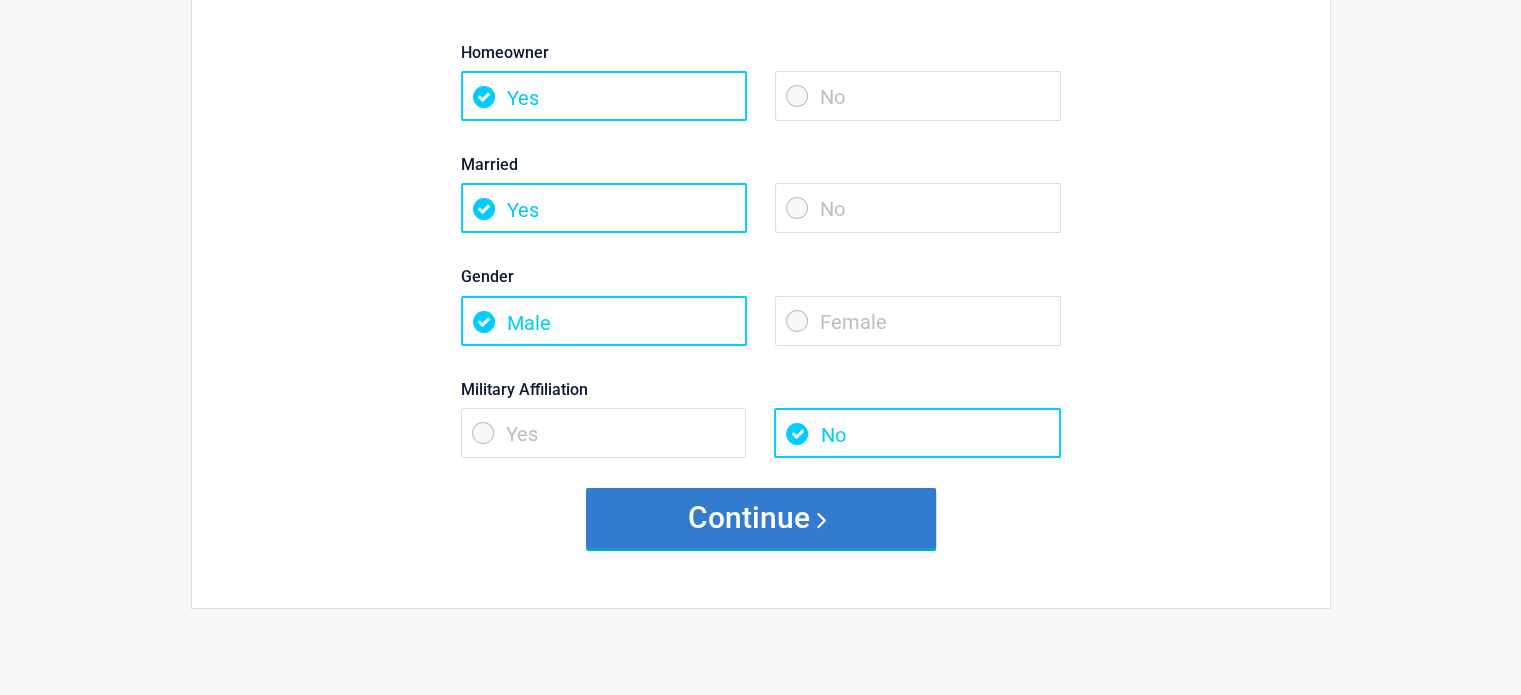 click on "Continue" at bounding box center [761, 518] 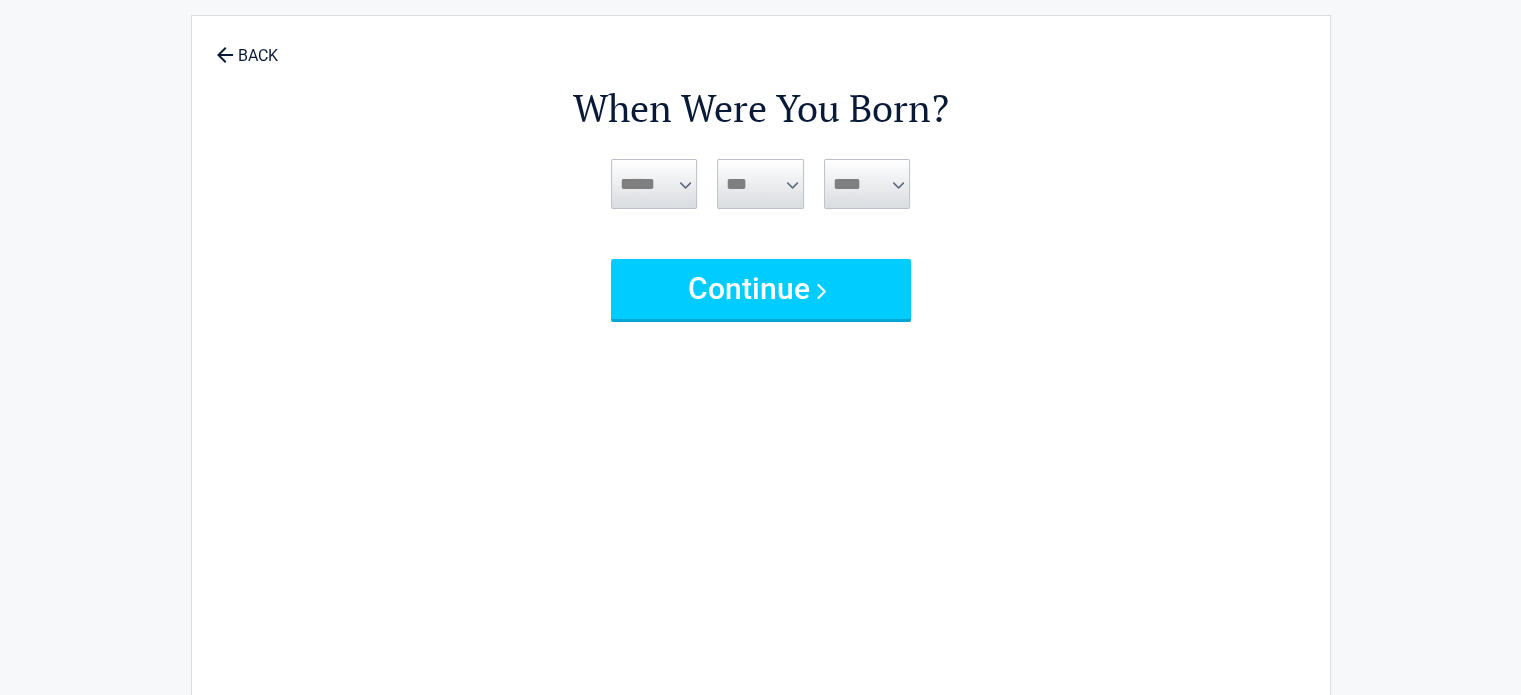 scroll, scrollTop: 0, scrollLeft: 0, axis: both 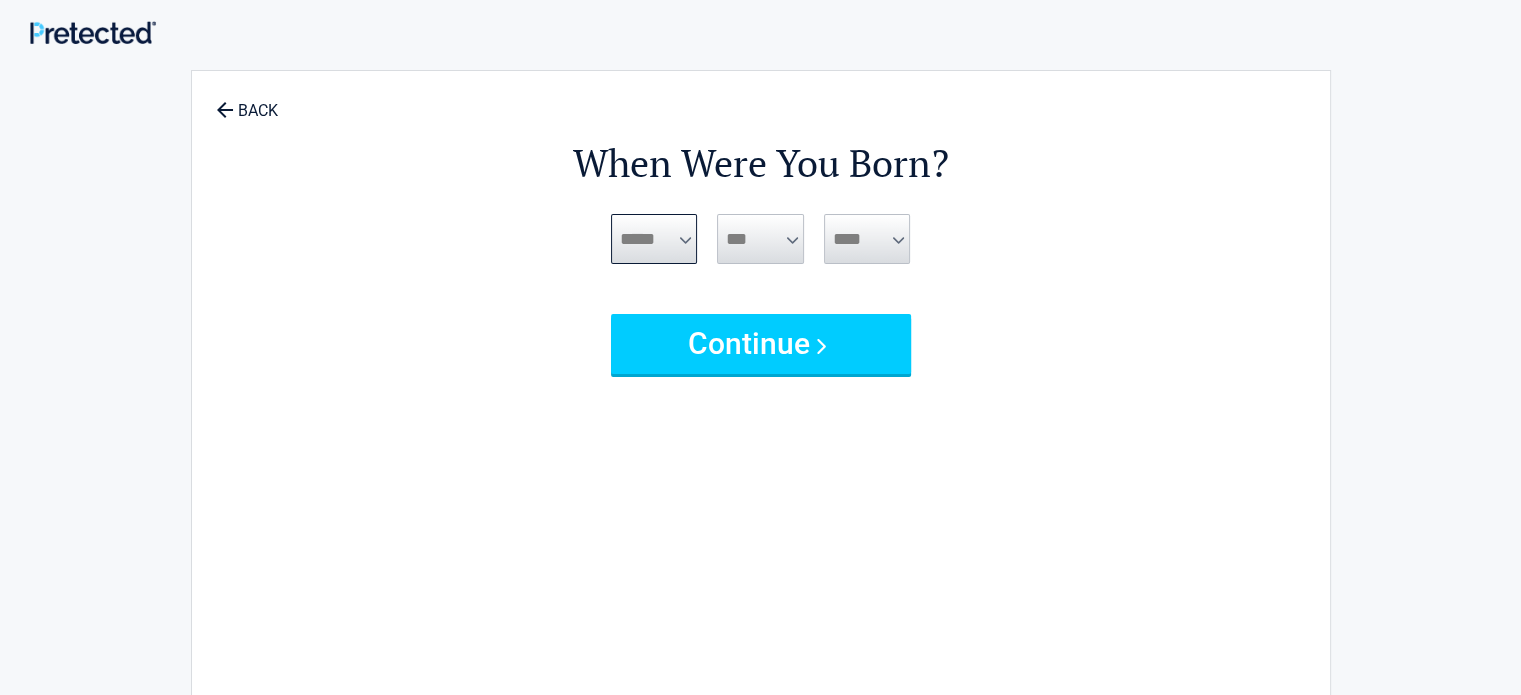 click on "*****
***
***
***
***
***
***
***
***
***
***
***
***" at bounding box center (654, 239) 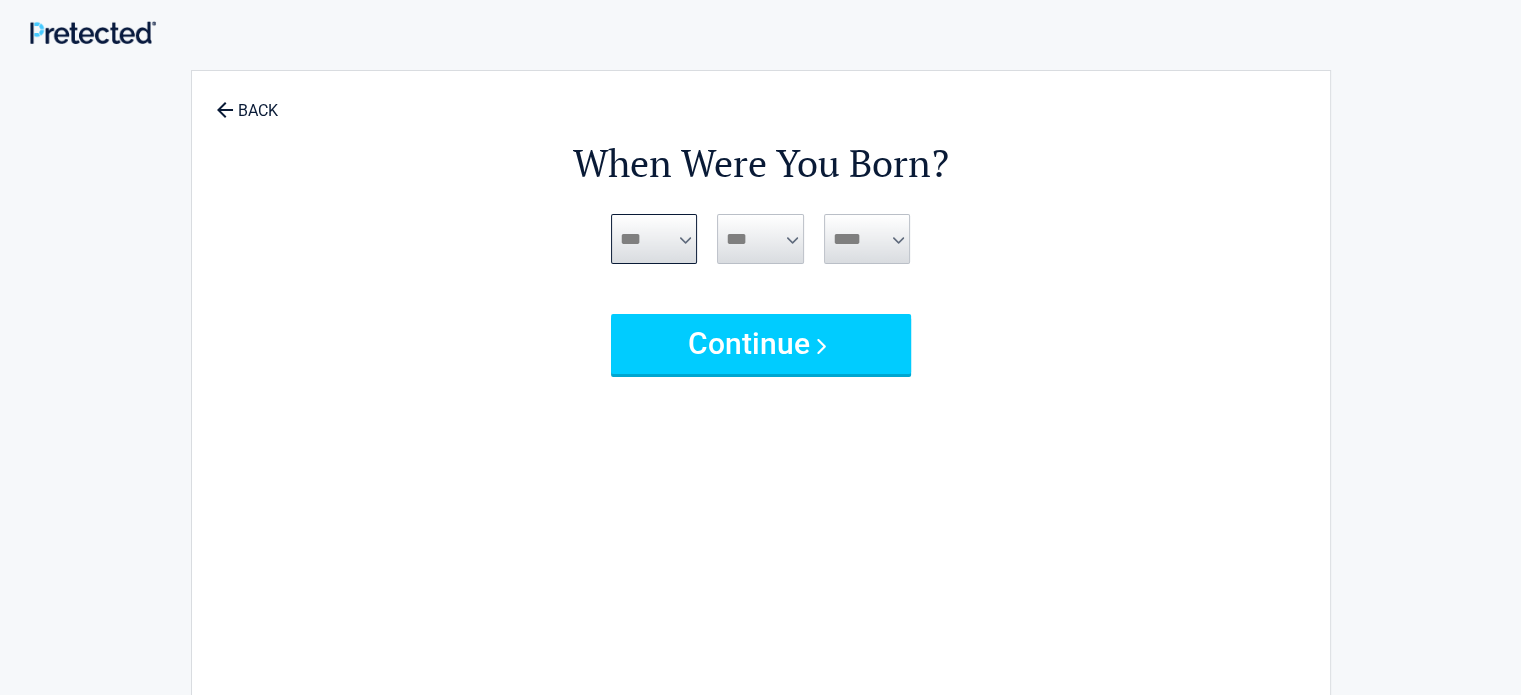 click on "*****
***
***
***
***
***
***
***
***
***
***
***
***" at bounding box center [654, 239] 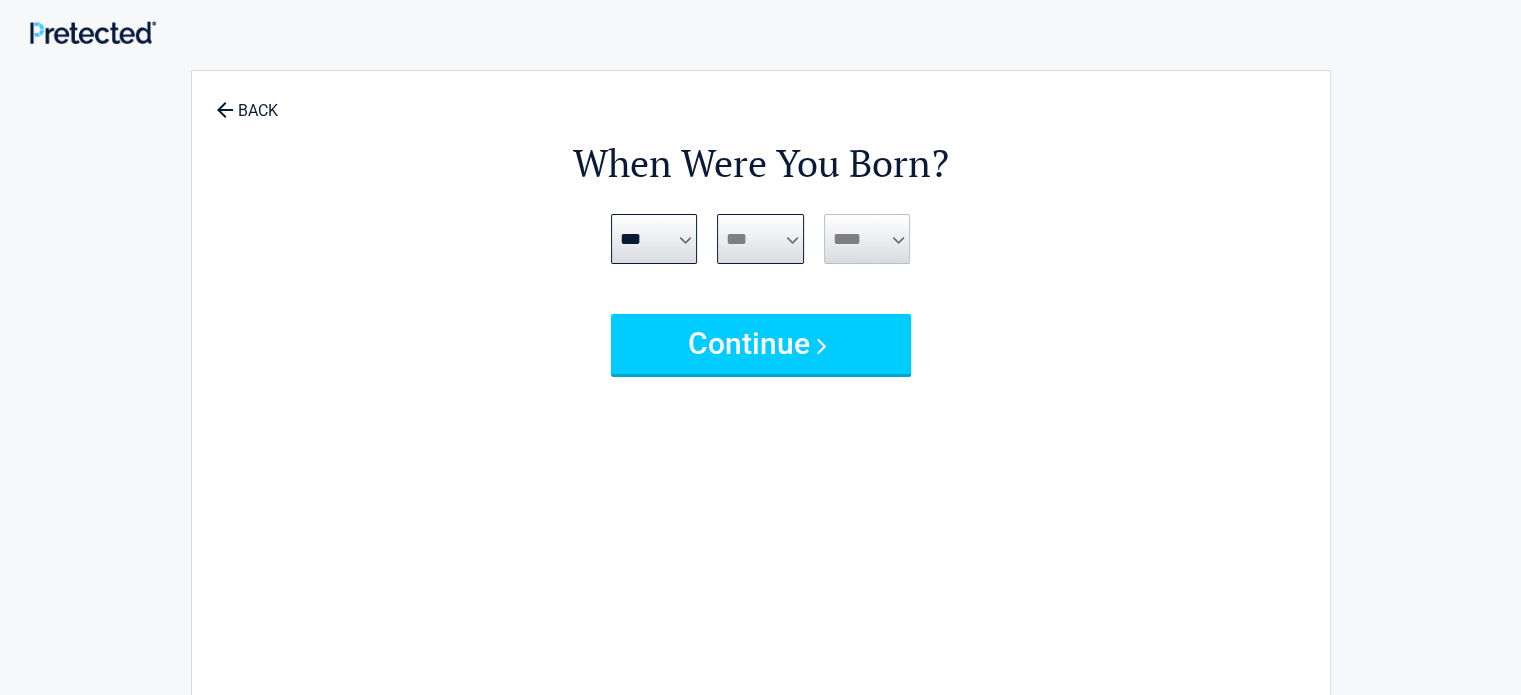 click on "*** * * * * * * * * * ** ** ** ** ** ** ** ** ** ** ** ** ** ** ** ** ** ** ** ** ** **" at bounding box center [760, 239] 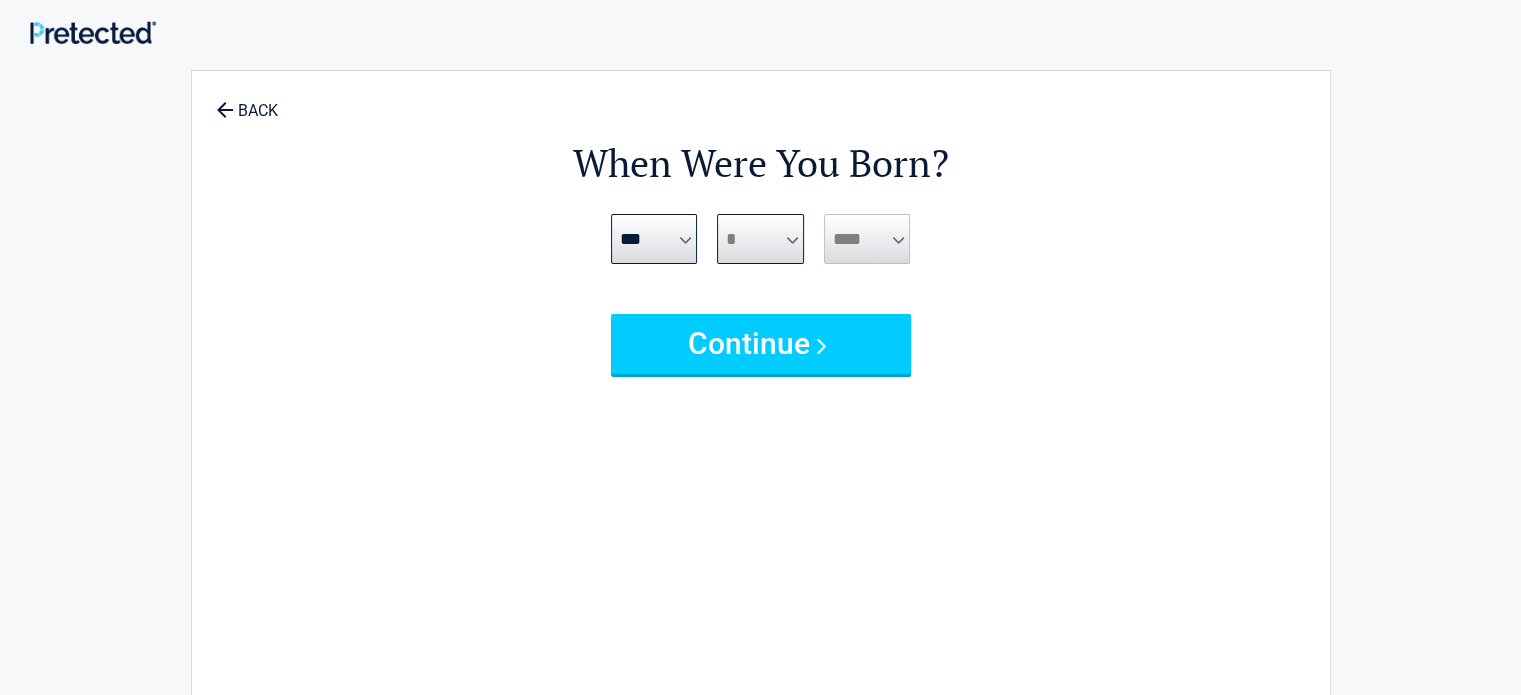 click on "*** * * * * * * * * * ** ** ** ** ** ** ** ** ** ** ** ** ** ** ** ** ** ** ** ** ** **" at bounding box center [760, 239] 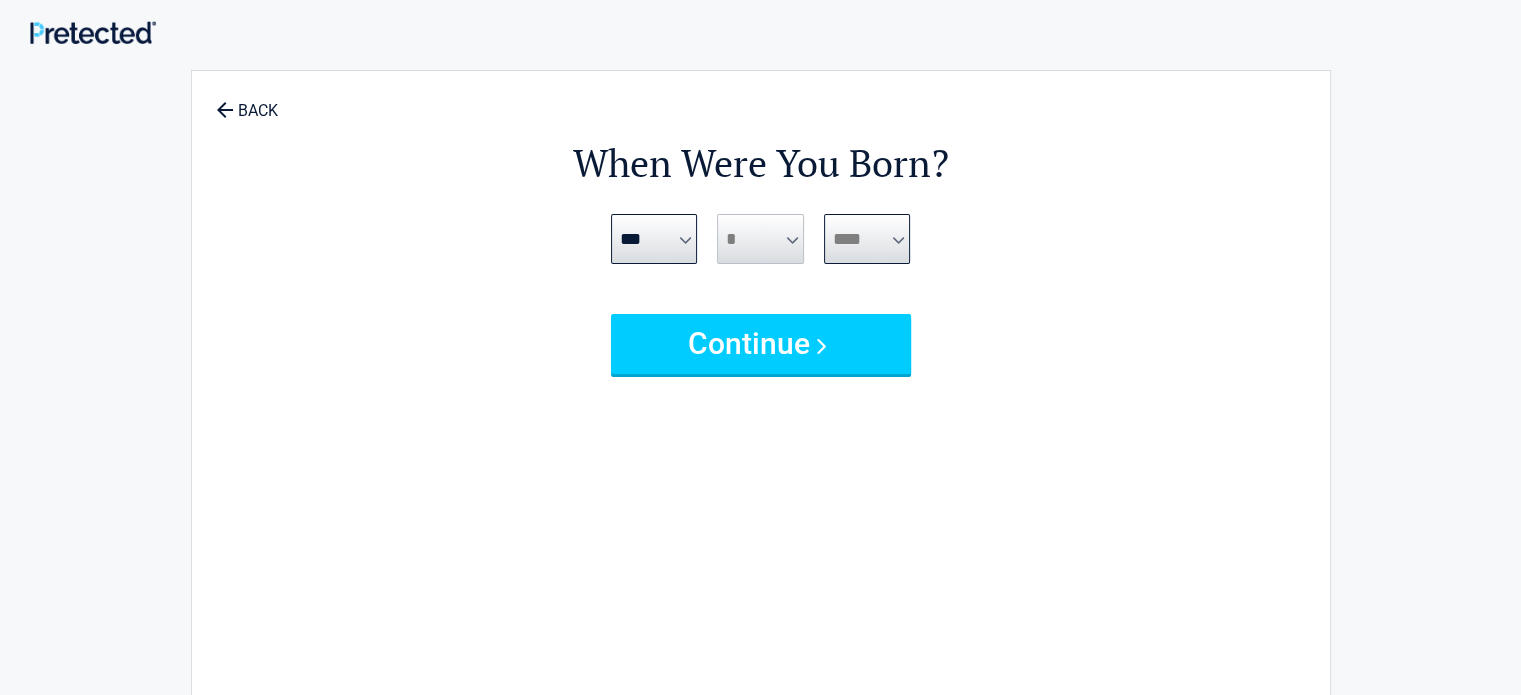 click on "****
****
****
****
****
****
****
****
****
****
****
****
****
****
****
****
****
****
****
****
****
****
****
****
****
****
****
****
****
****
****
****
****
****
****
****
****
****
****
****
****
****
****
****
****
****
****
****
****
****
****
****
****
****
****
****
****
****
****
****
****
****
****
****" at bounding box center [867, 239] 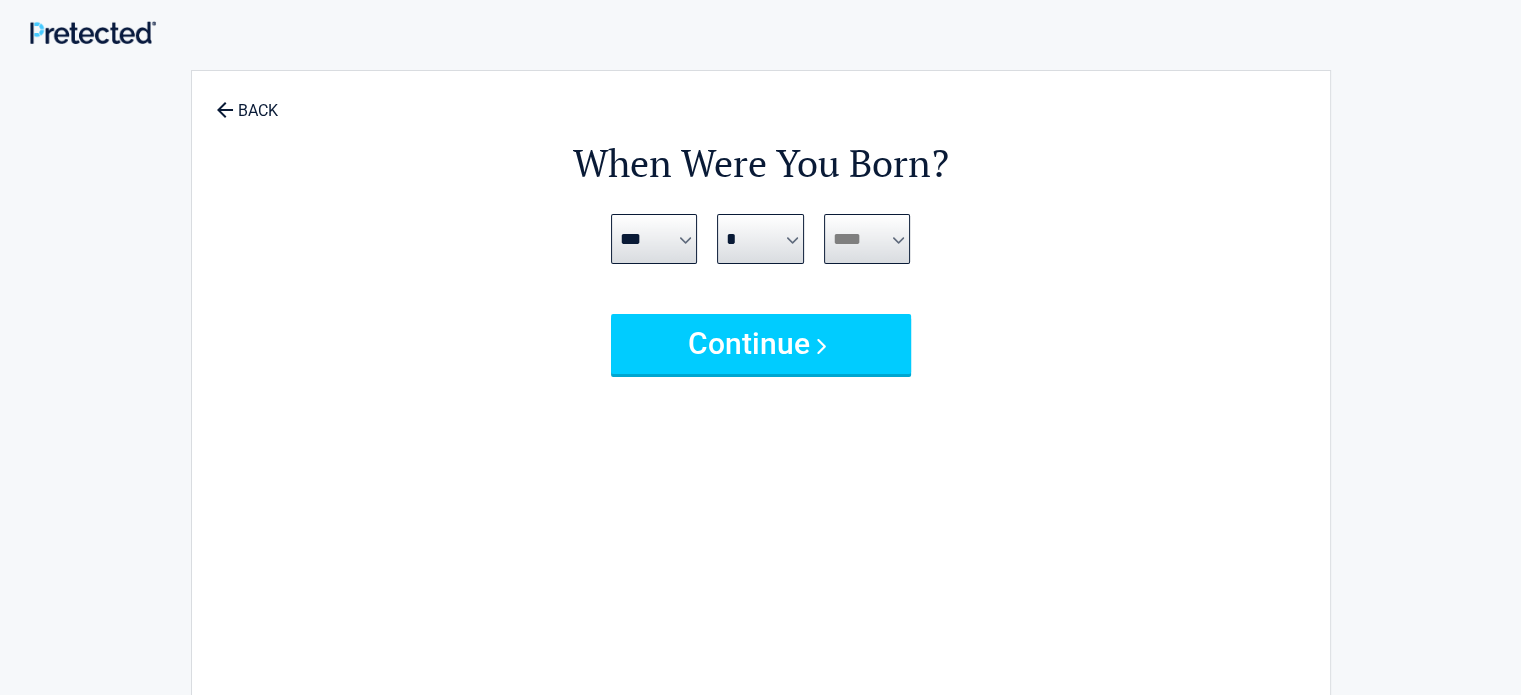 select on "****" 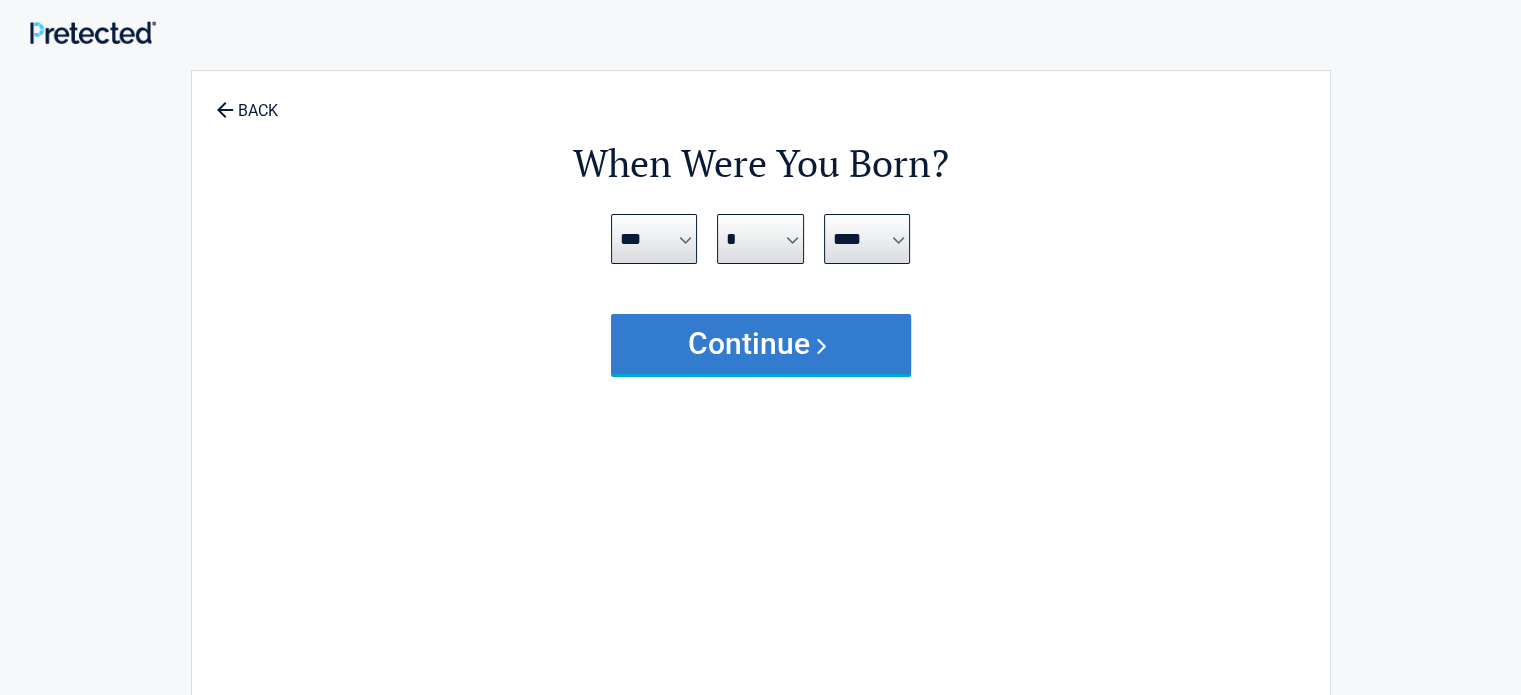click on "Continue" at bounding box center (761, 344) 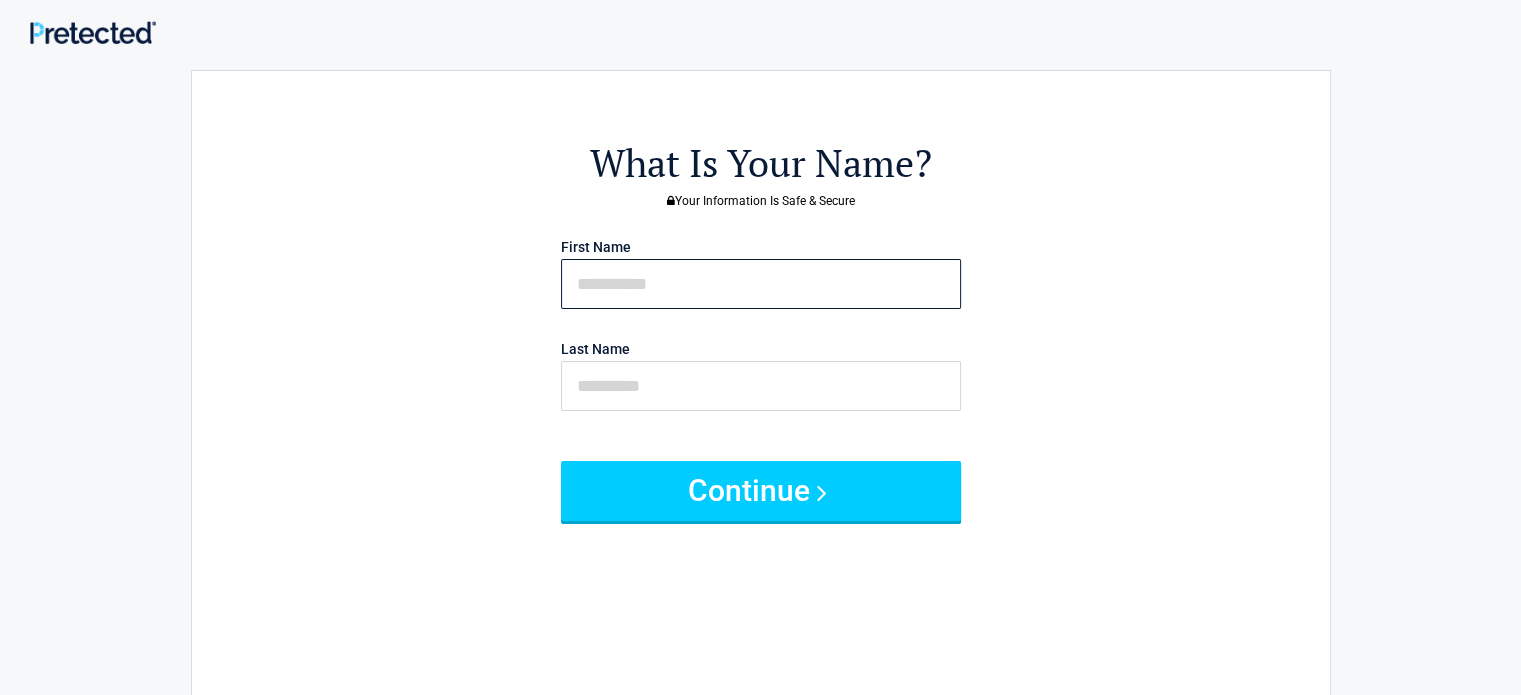 click at bounding box center (761, 284) 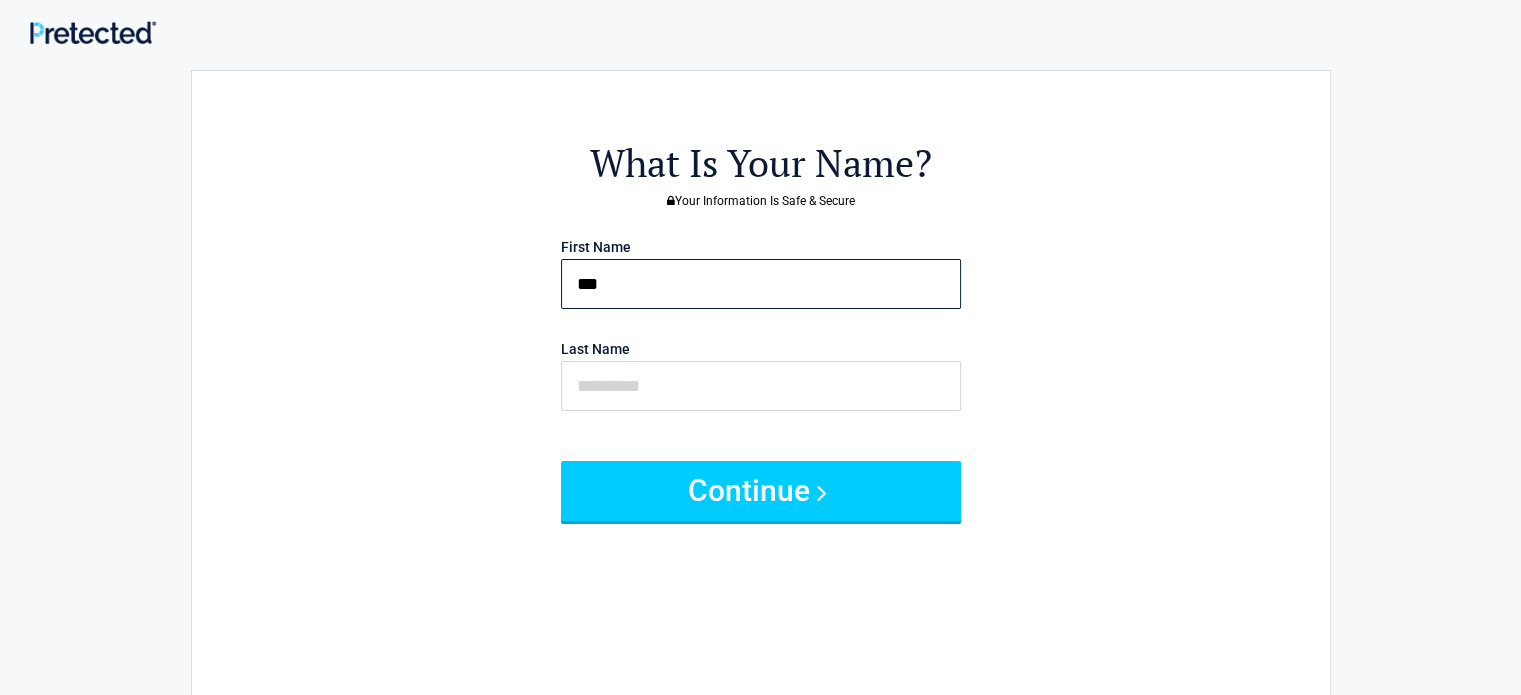 type on "***" 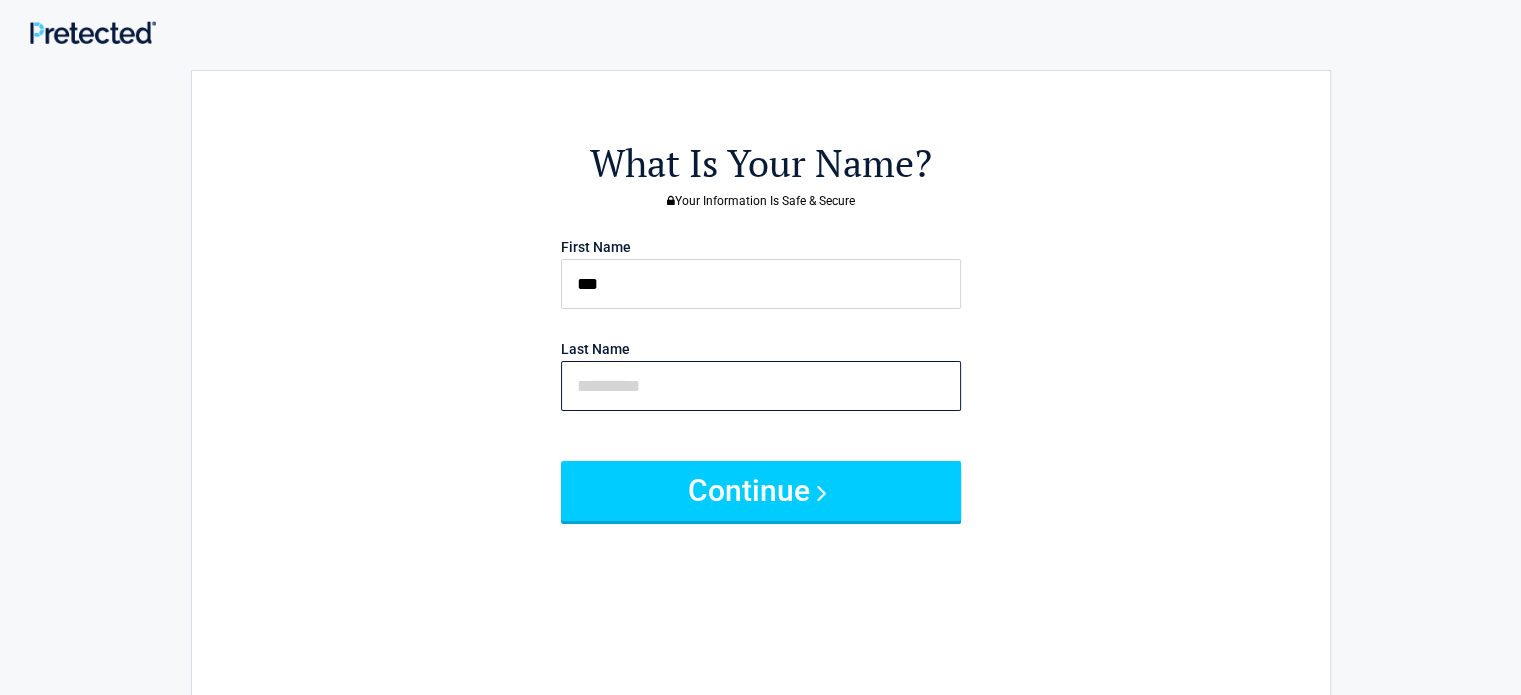 click at bounding box center (761, 386) 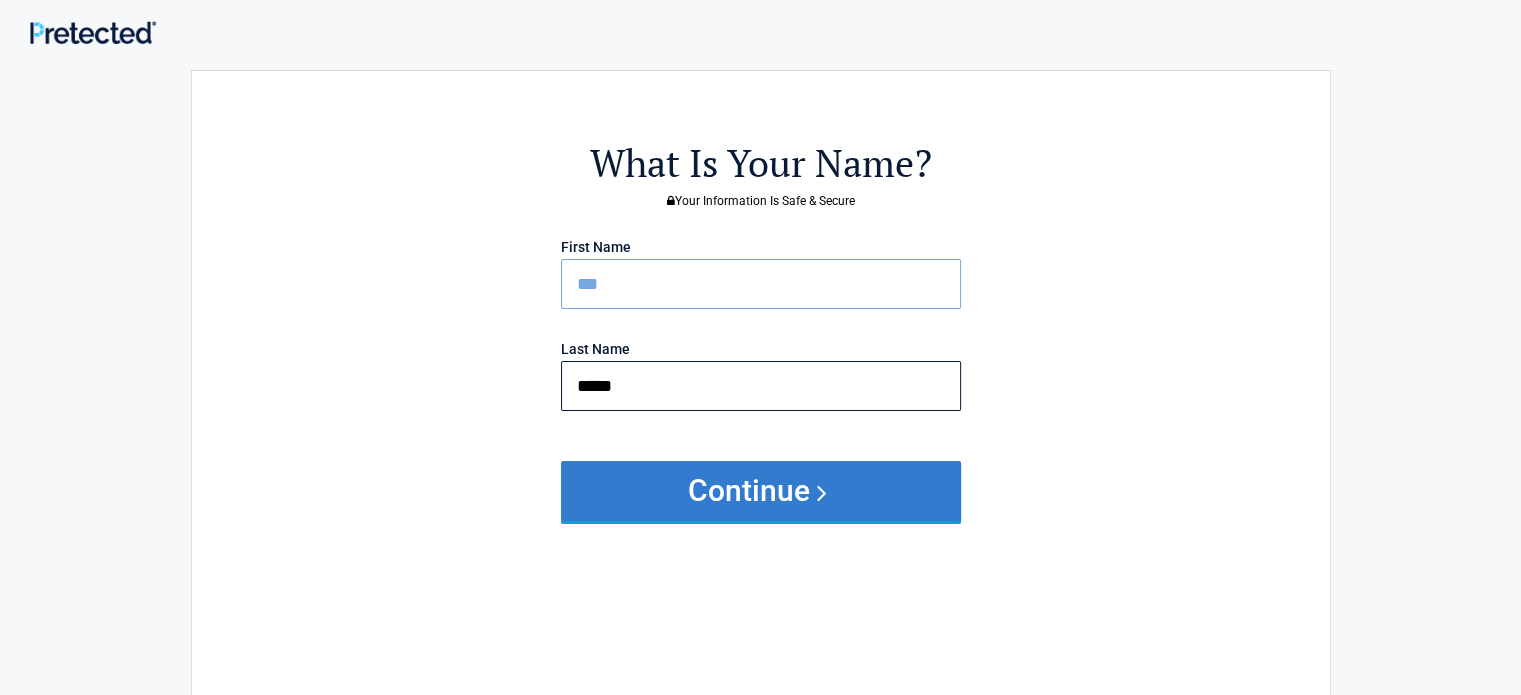 type on "*****" 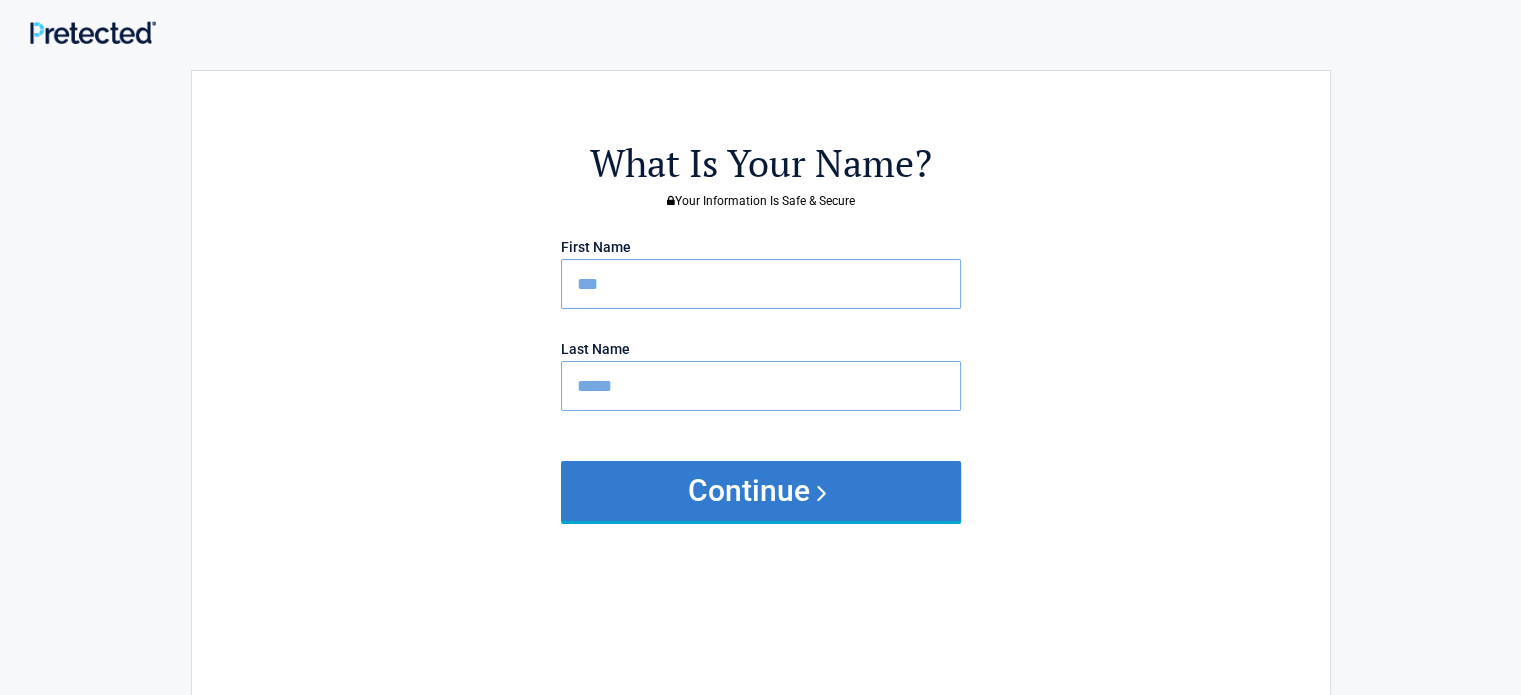 click on "Continue" at bounding box center [761, 491] 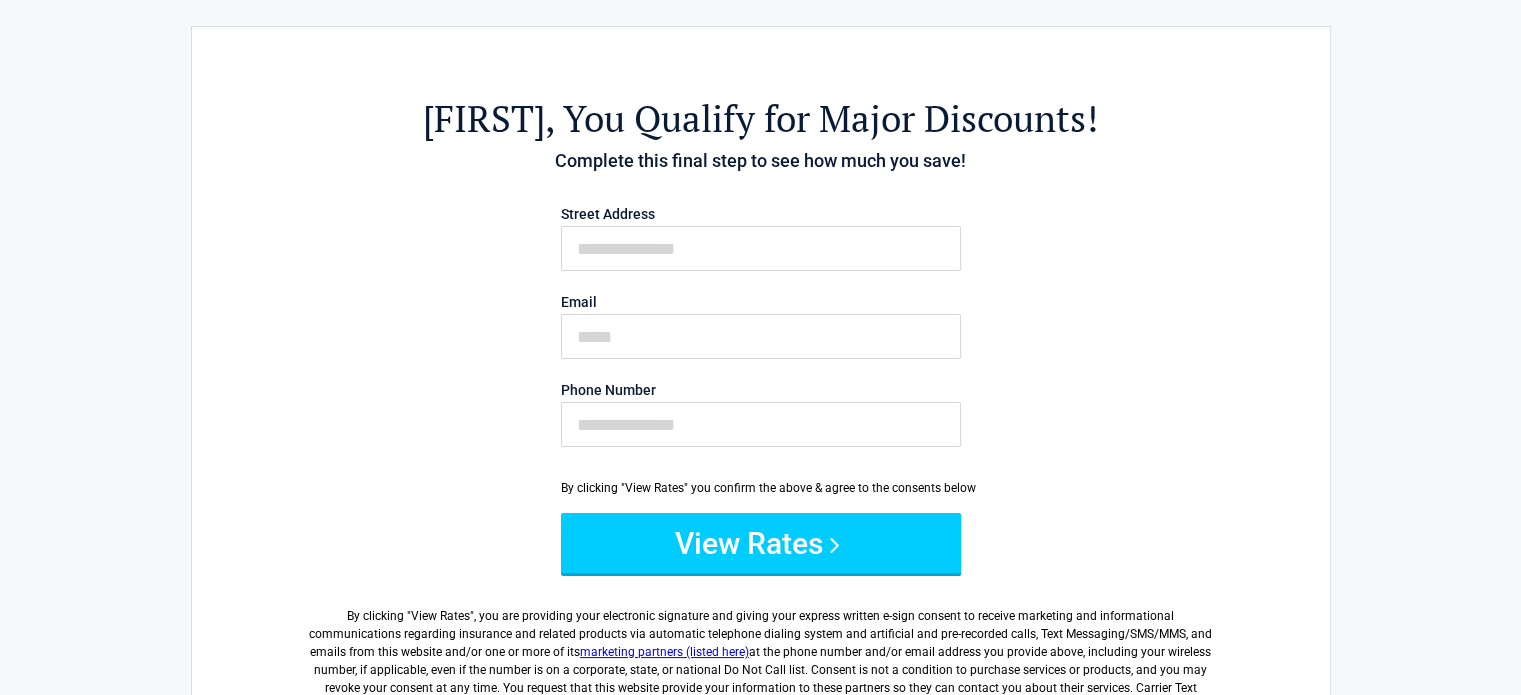 scroll, scrollTop: 100, scrollLeft: 0, axis: vertical 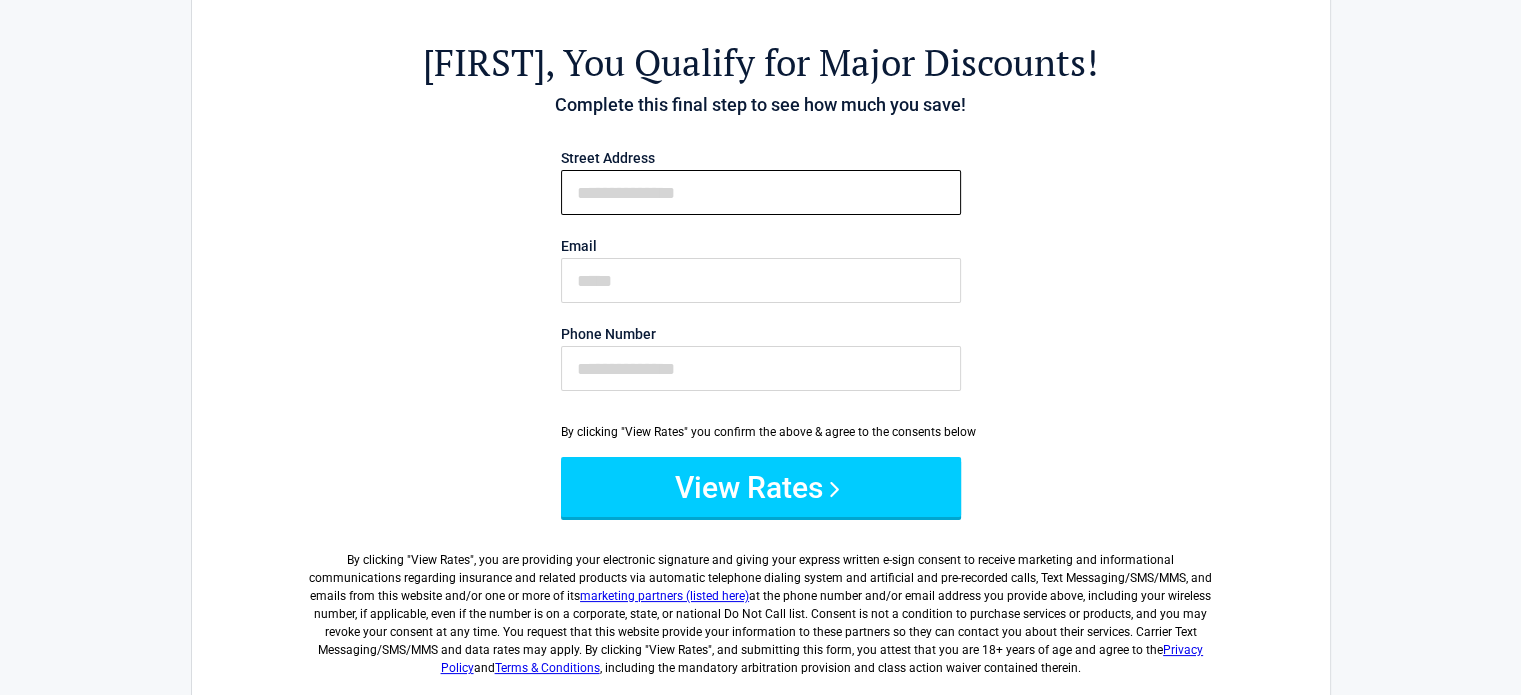 click on "First Name" at bounding box center [761, 192] 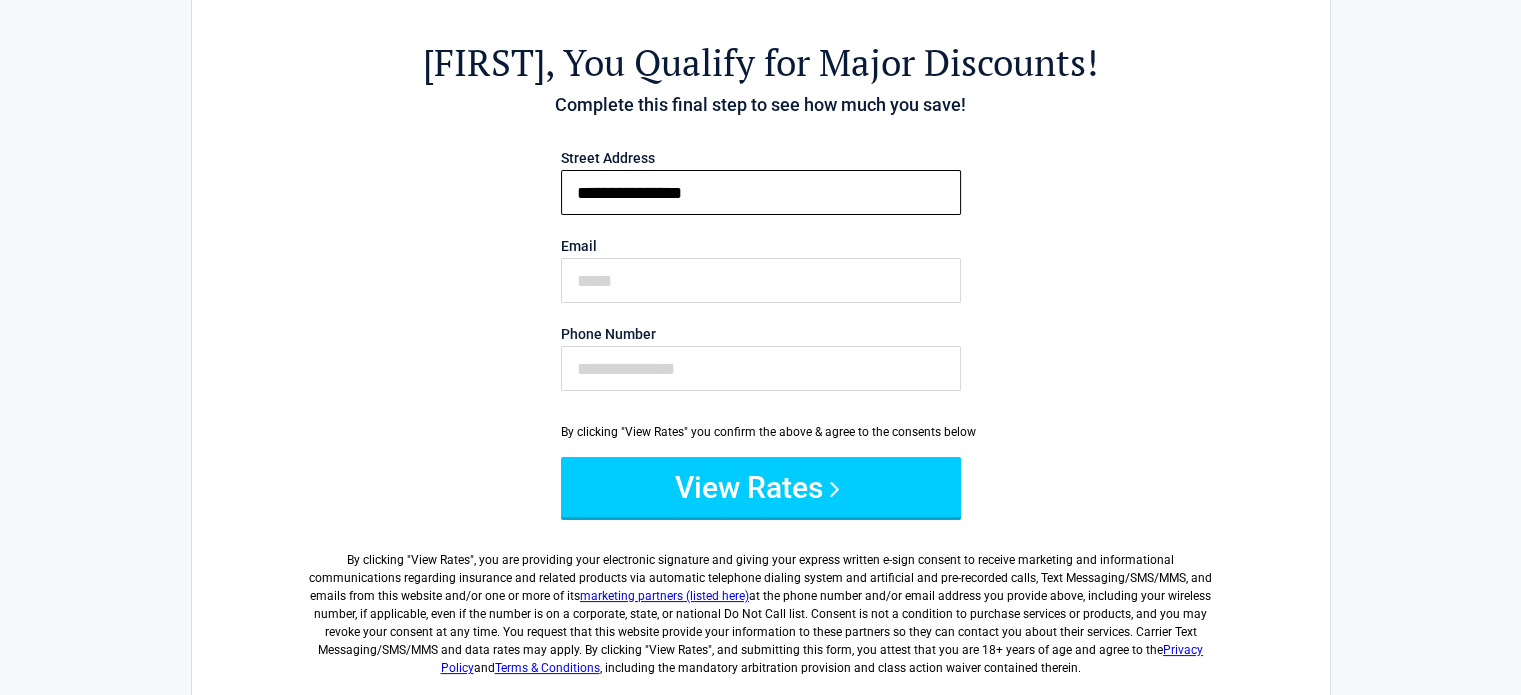 type on "**********" 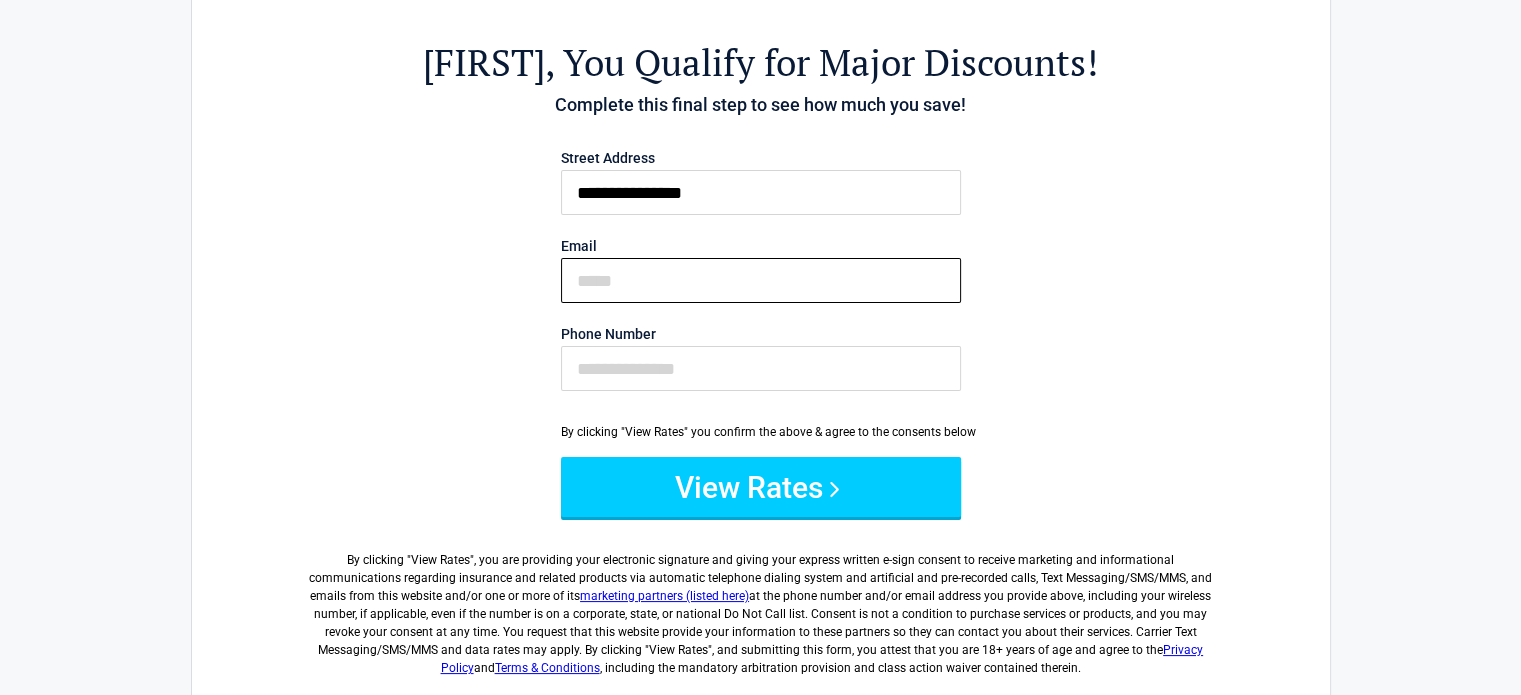 click on "Email" at bounding box center (761, 280) 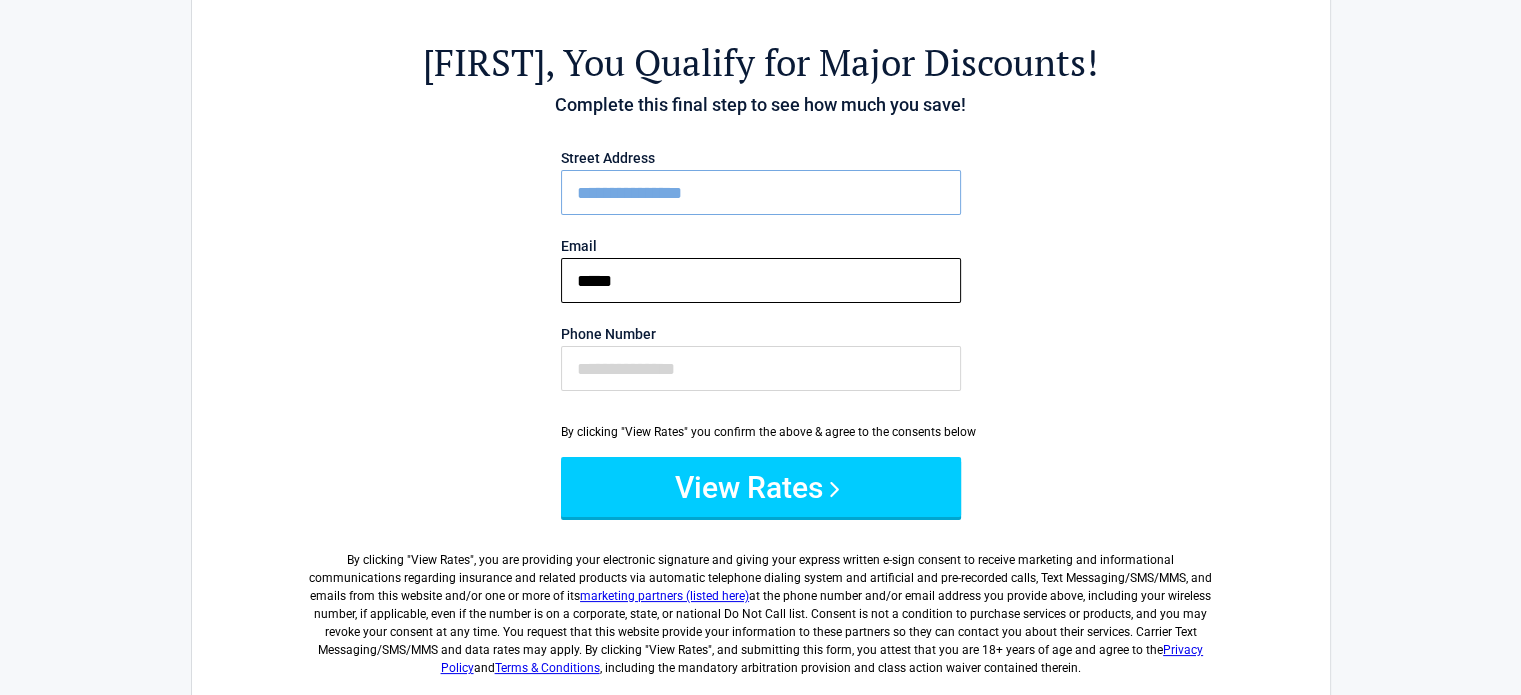 type on "**********" 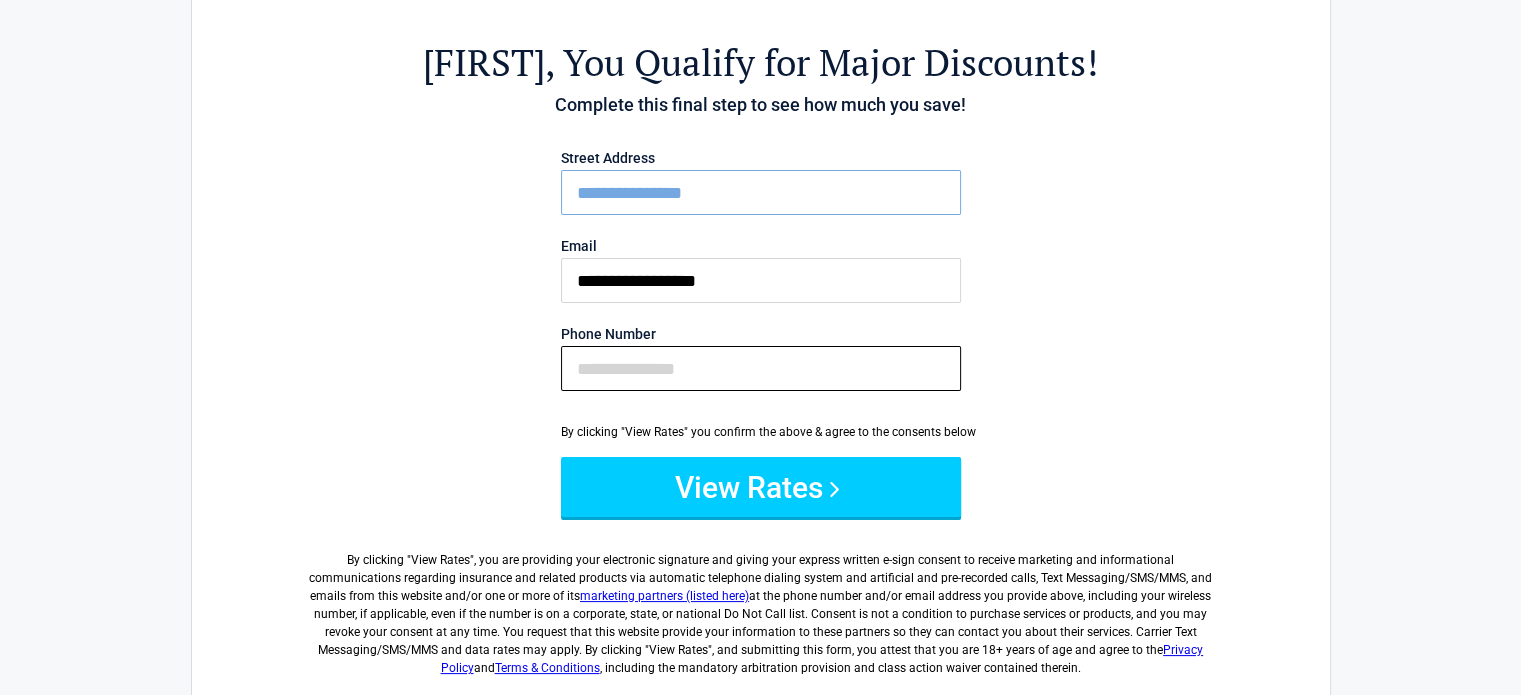 click on "Phone Number" at bounding box center (761, 368) 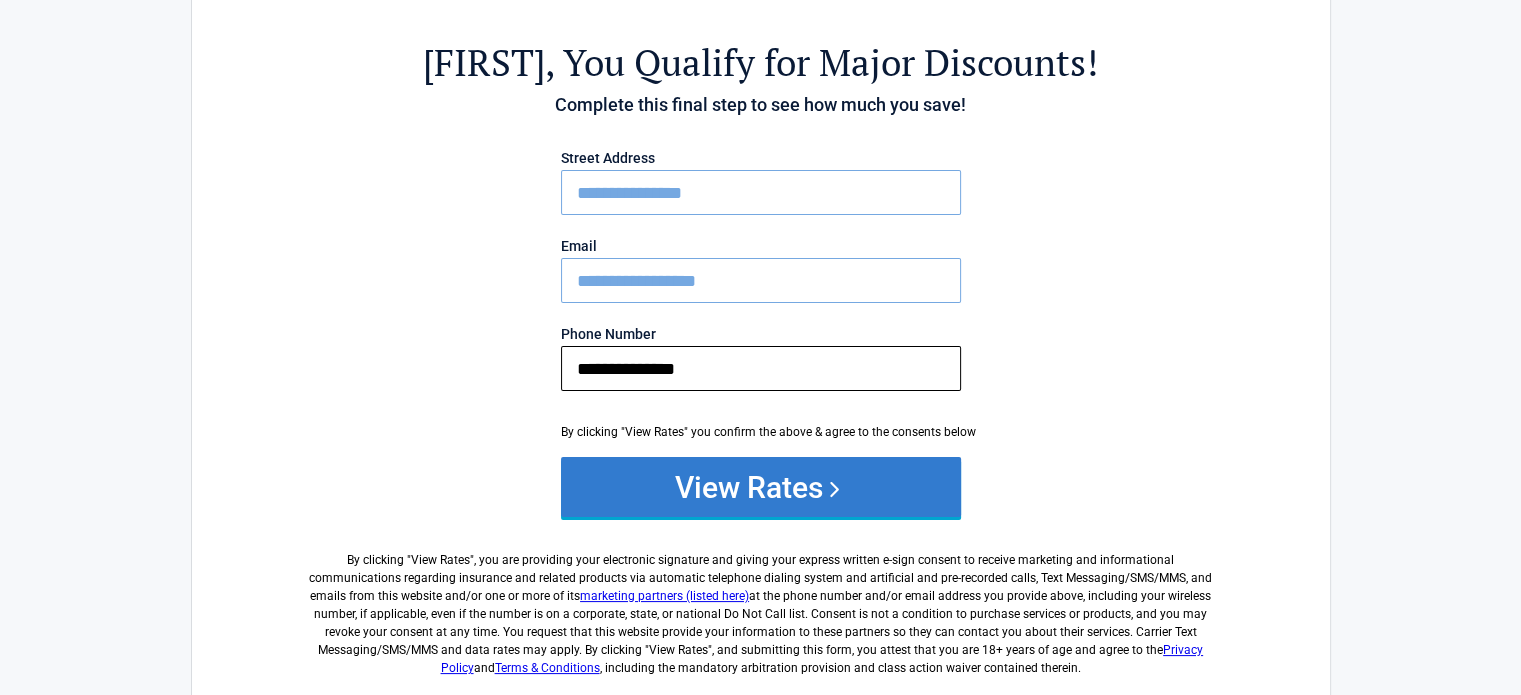 type on "**********" 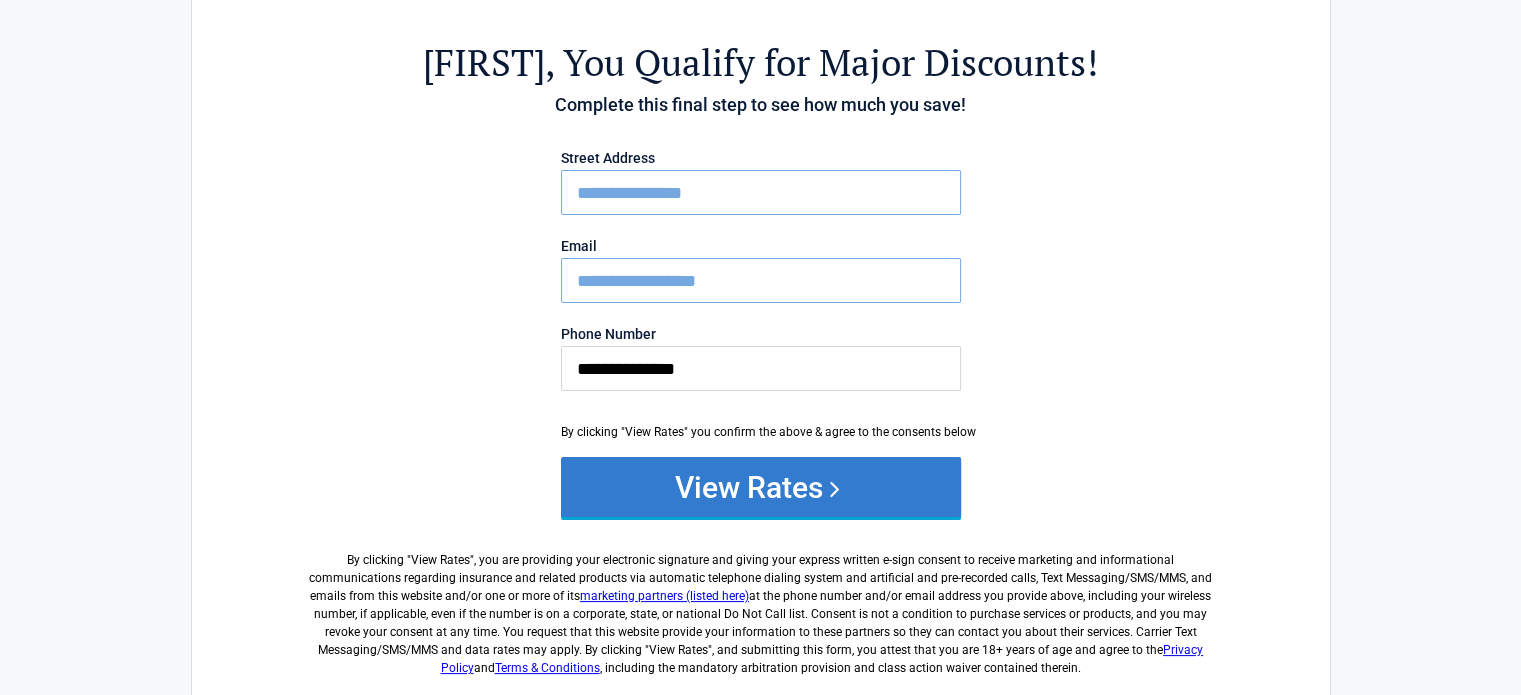 click on "View Rates" at bounding box center [761, 487] 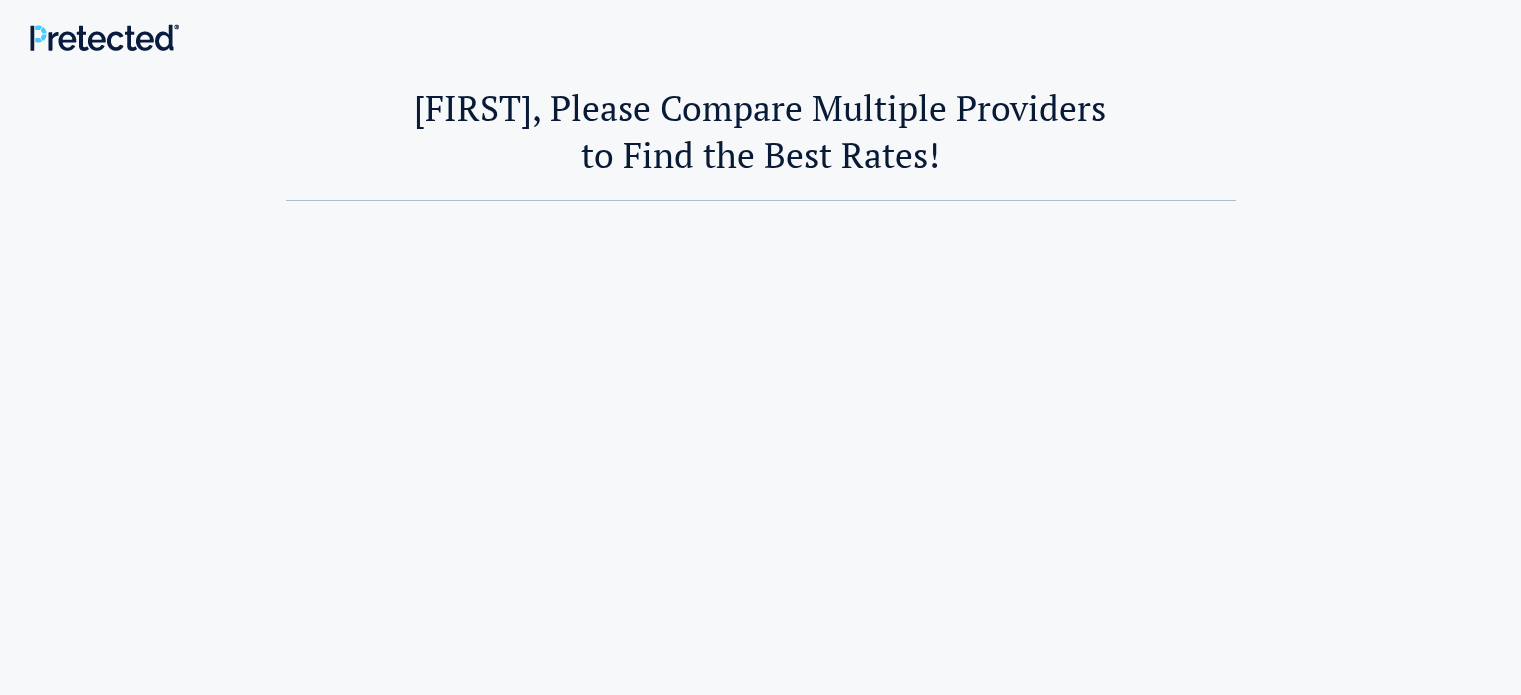 scroll, scrollTop: 0, scrollLeft: 0, axis: both 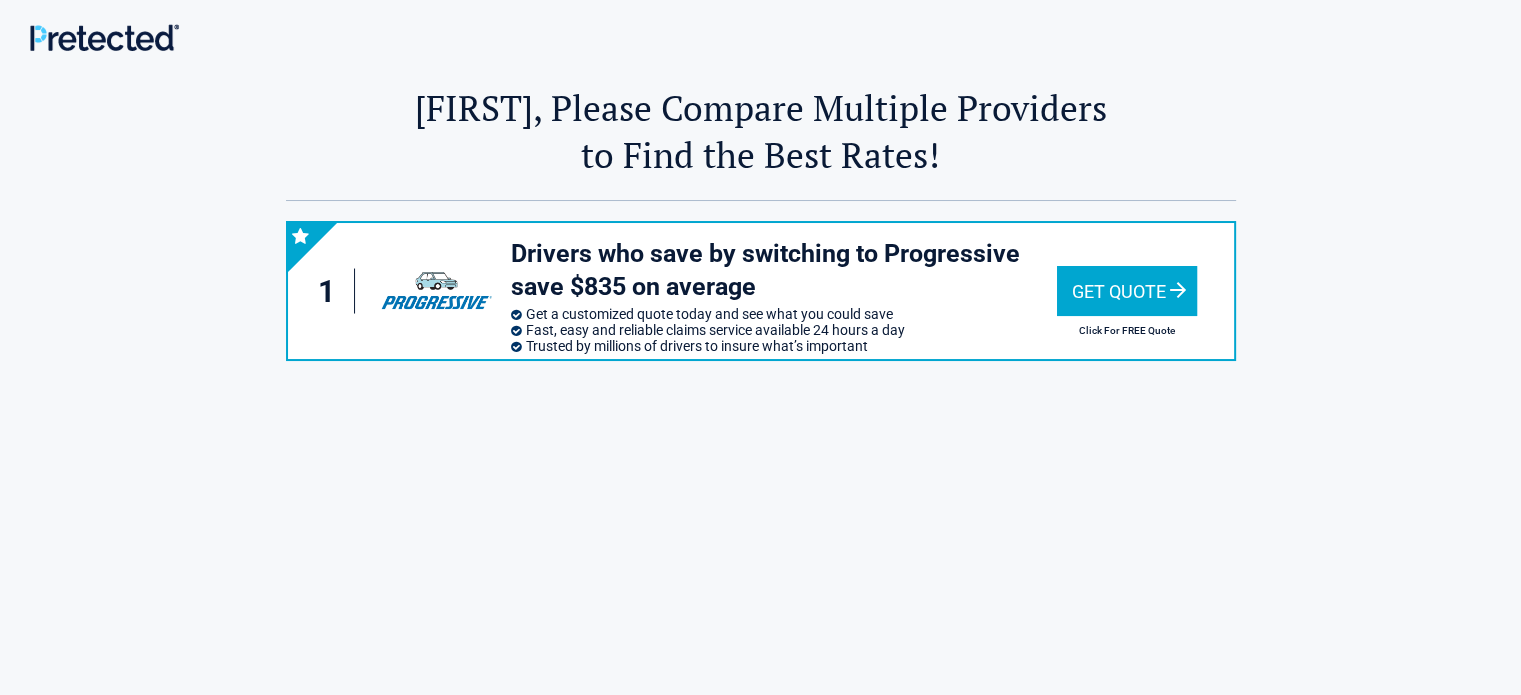 click on "Get Quote" at bounding box center [1127, 291] 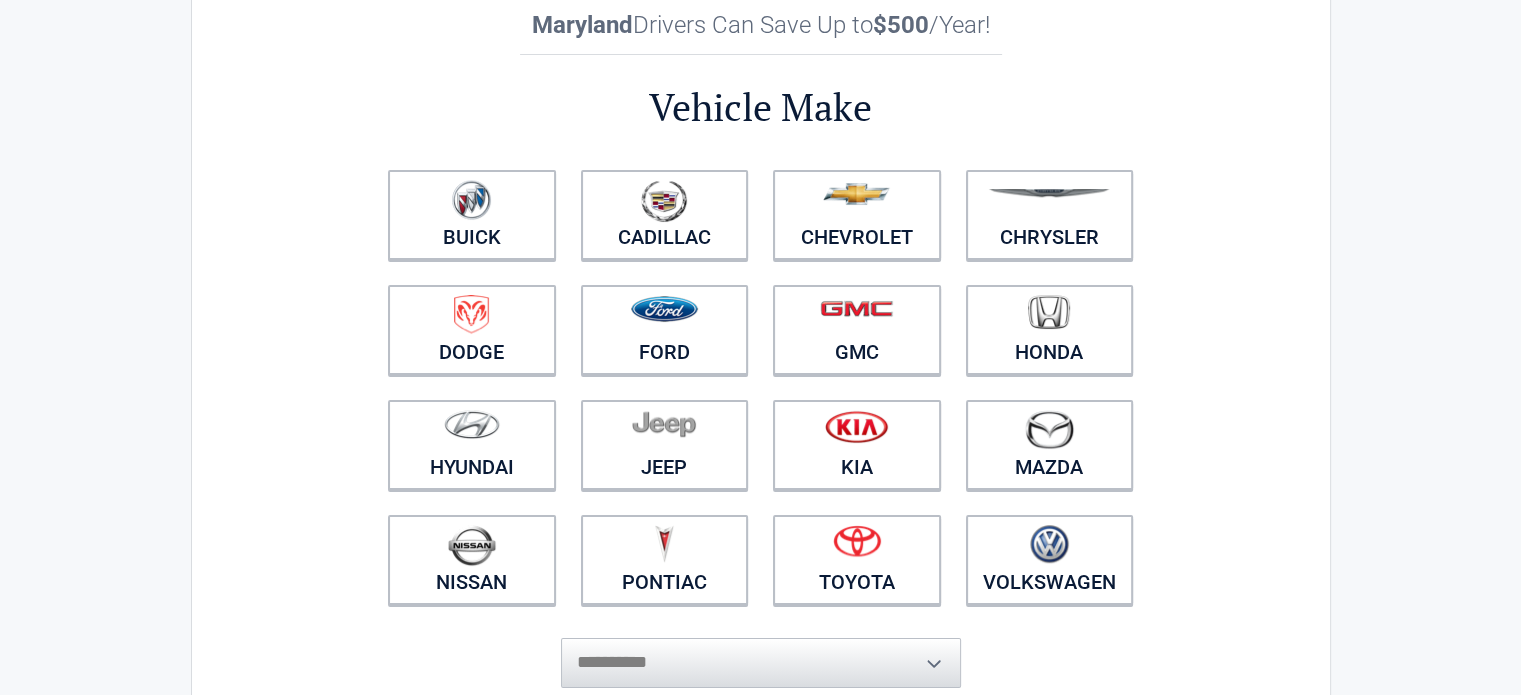 scroll, scrollTop: 100, scrollLeft: 0, axis: vertical 